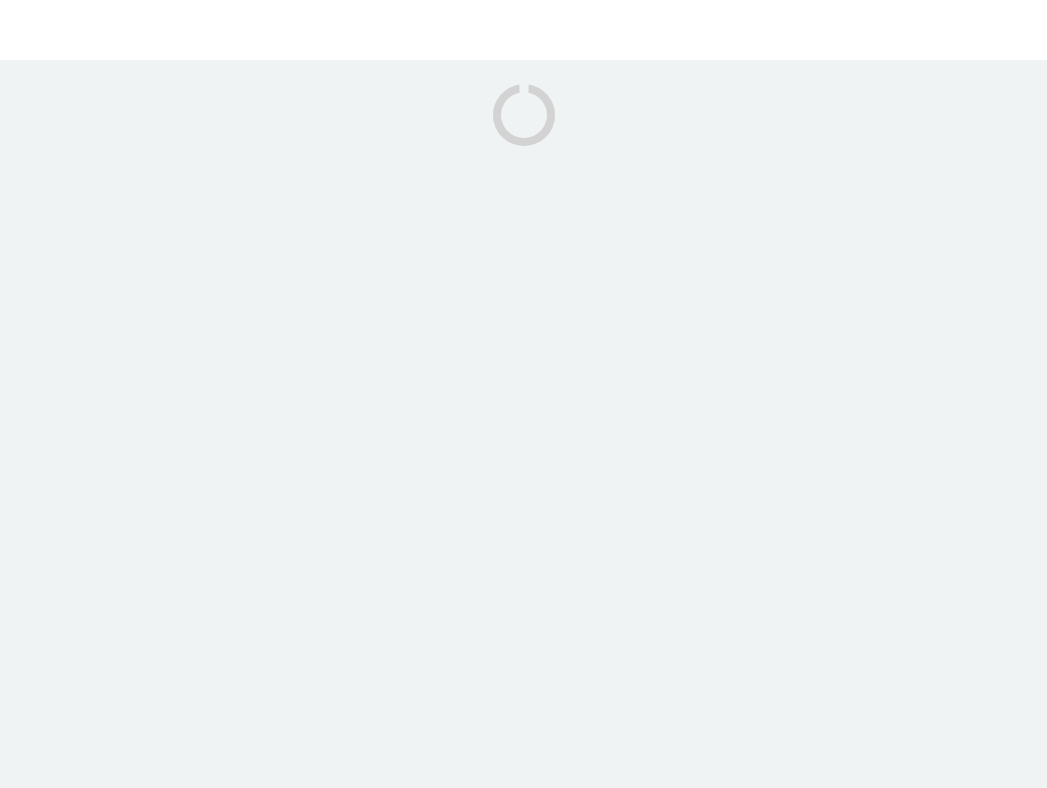 scroll, scrollTop: 0, scrollLeft: 0, axis: both 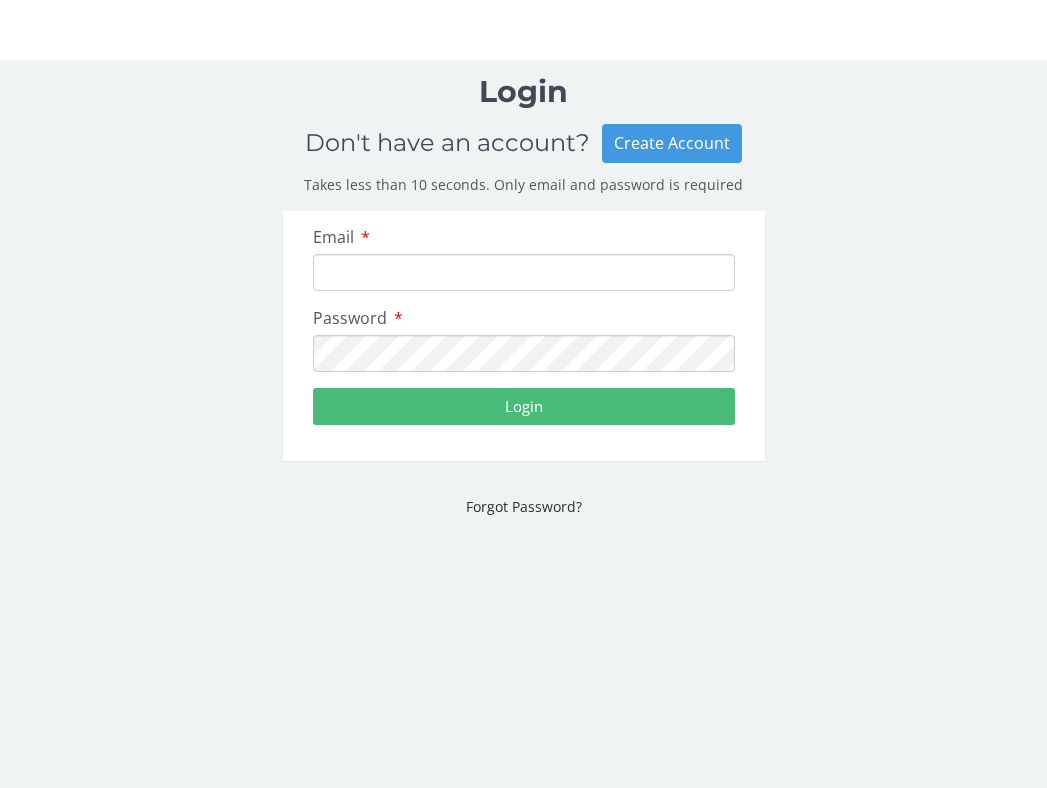 click on "Email" at bounding box center [524, 272] 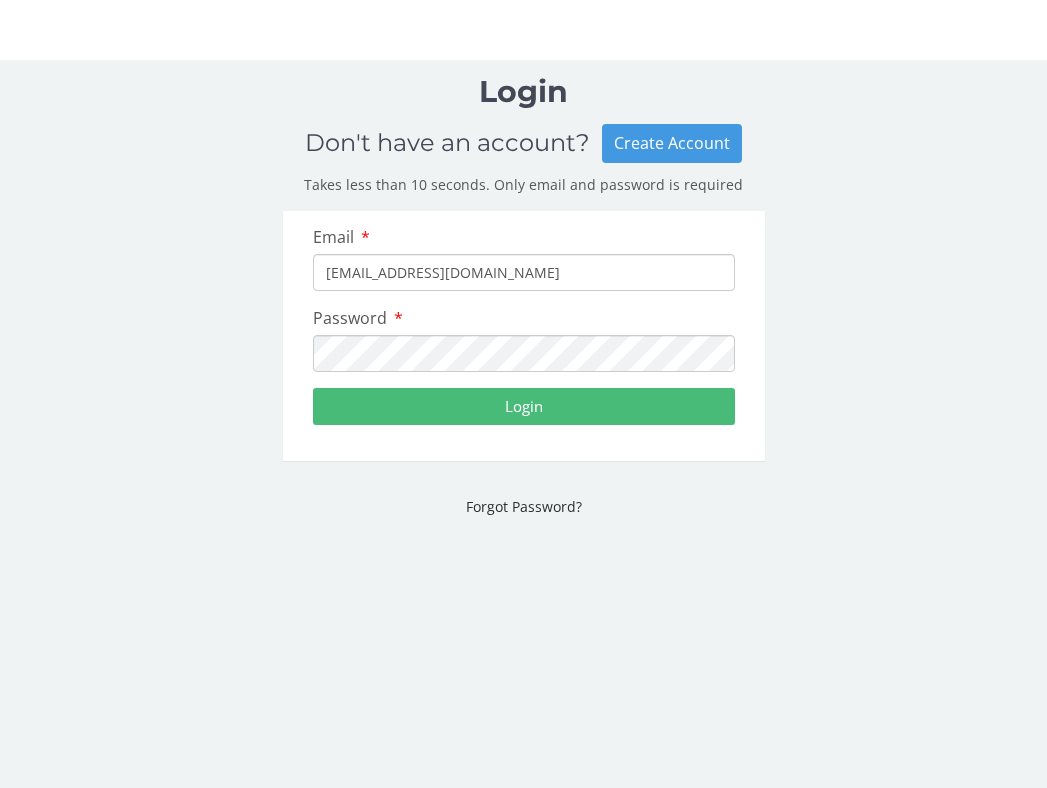 type on "[EMAIL_ADDRESS][DOMAIN_NAME]" 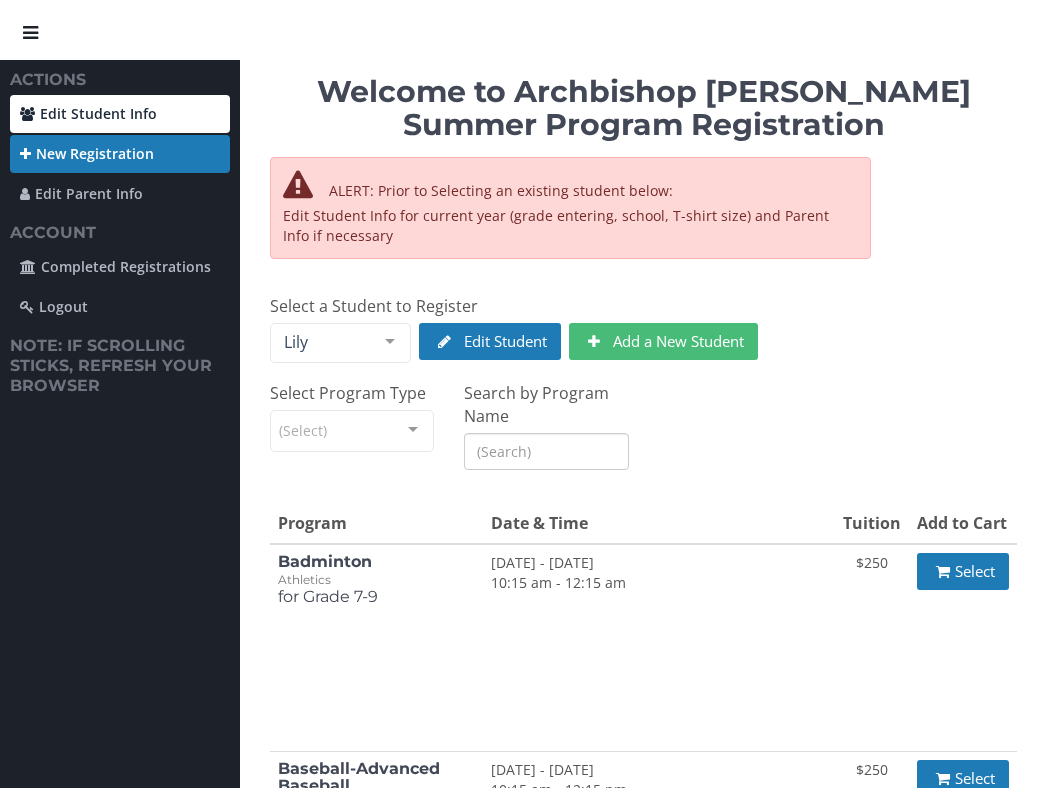click on "Edit Student Info" at bounding box center (120, 114) 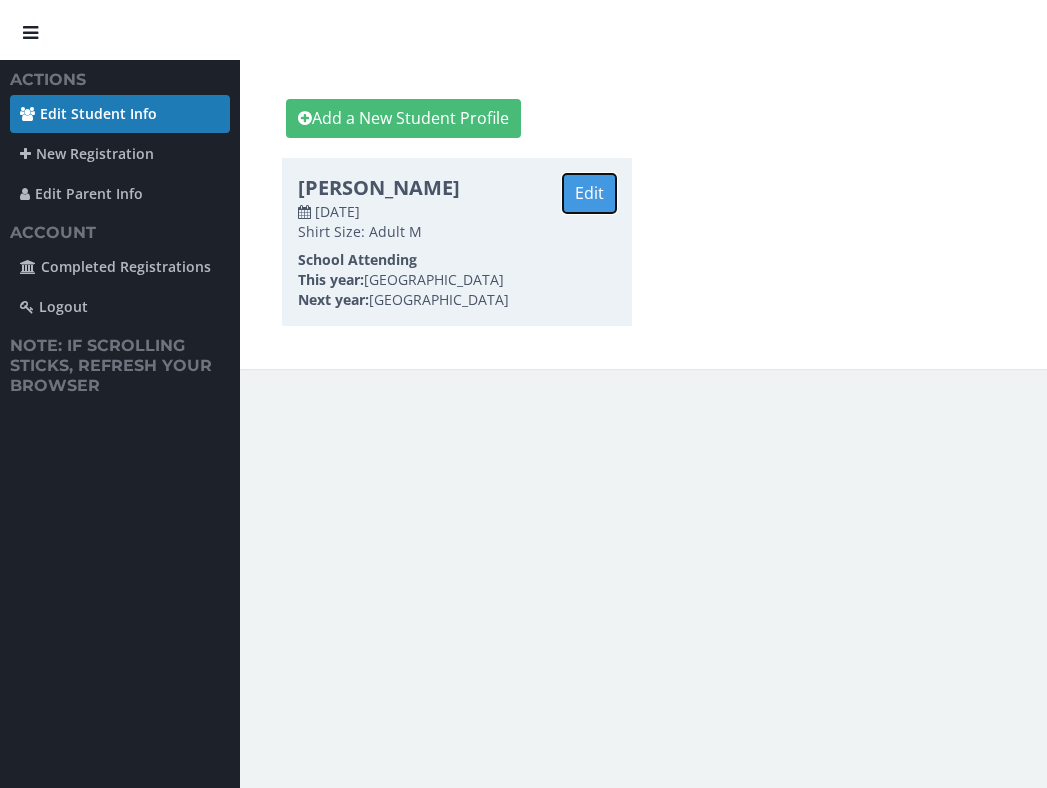 click on "Edit" at bounding box center [589, 193] 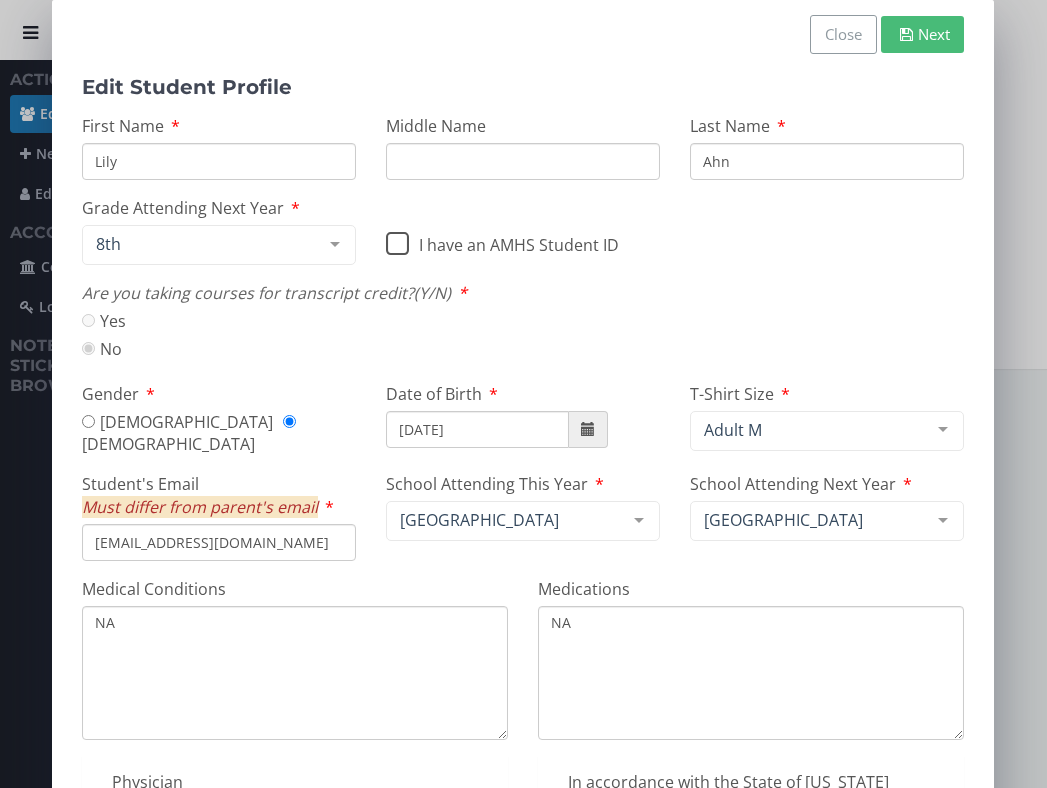 click on "I have an AMHS Student ID" at bounding box center (502, 240) 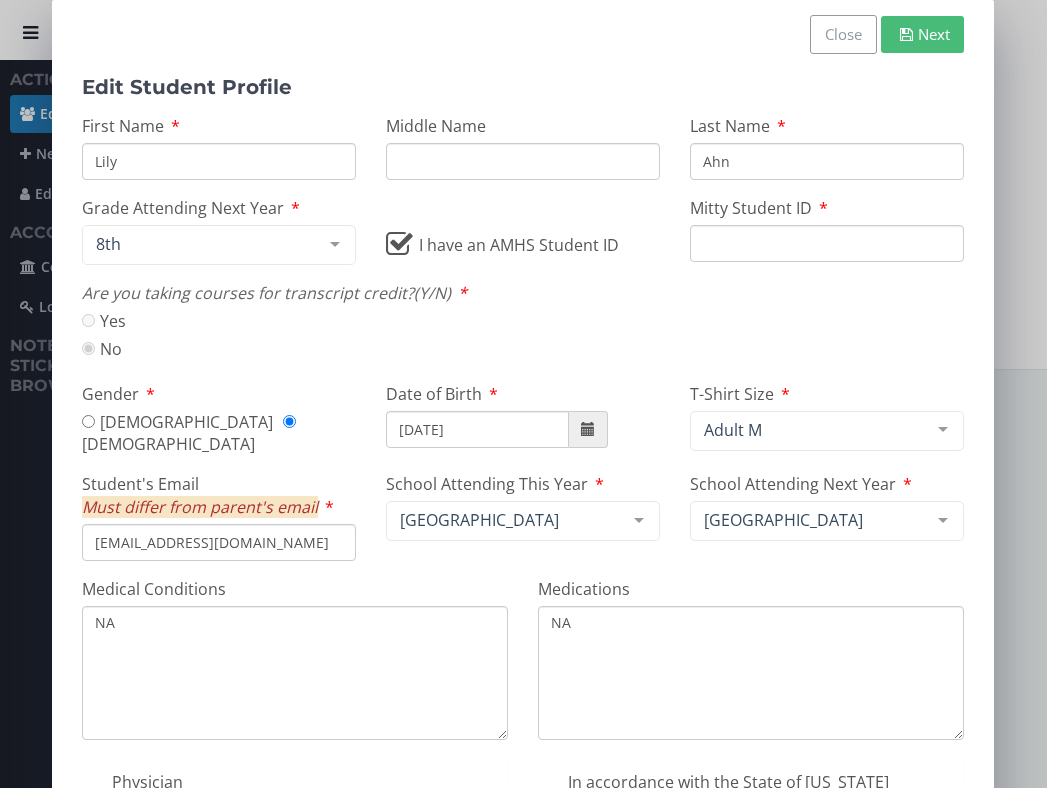 click on "Mitty Student ID" at bounding box center [827, 243] 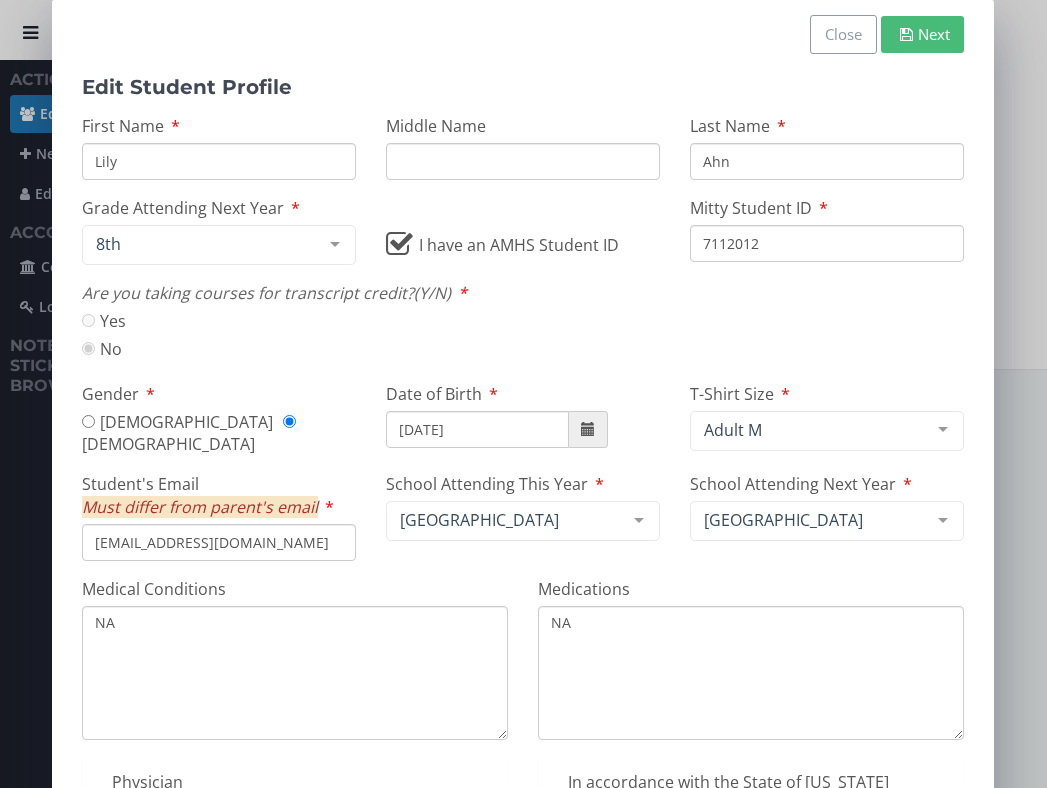 type on "7112012" 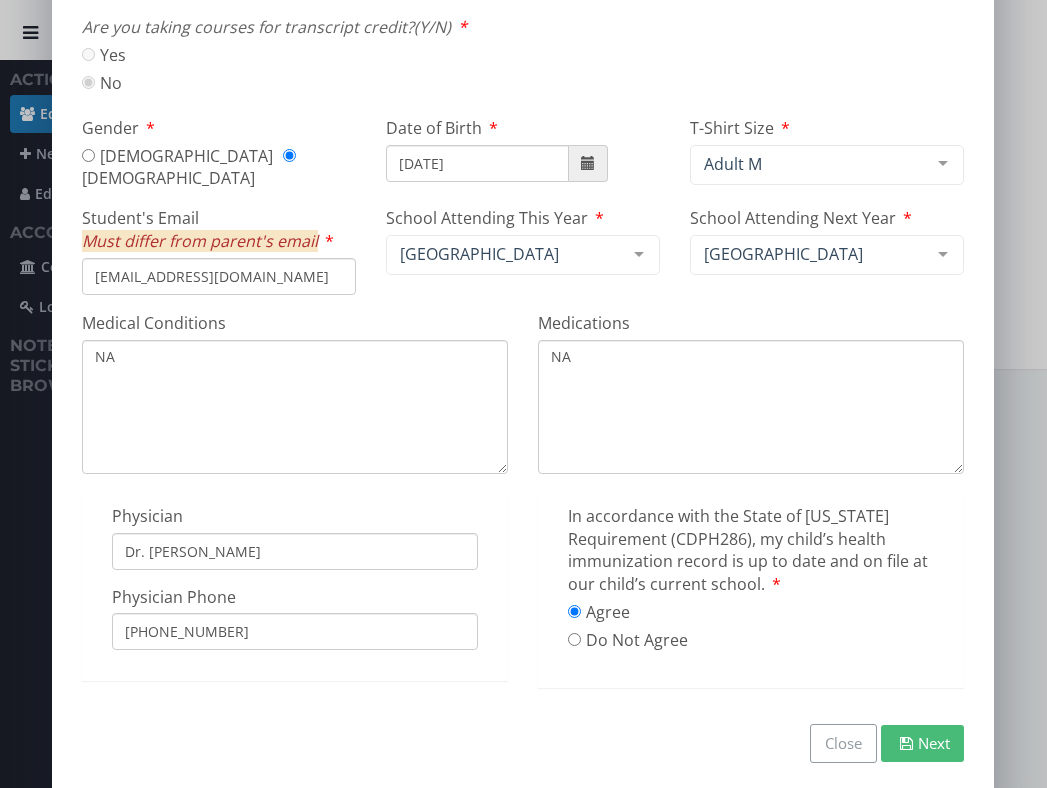 scroll, scrollTop: 294, scrollLeft: 0, axis: vertical 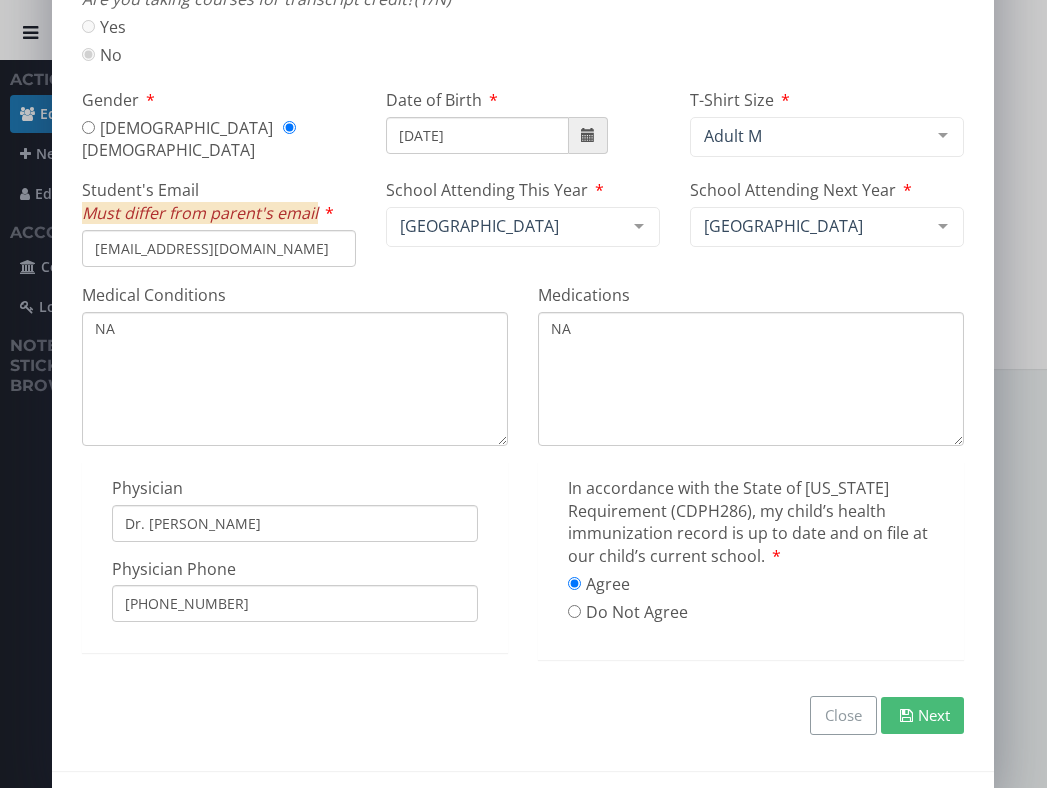 click on "Next" at bounding box center [922, 715] 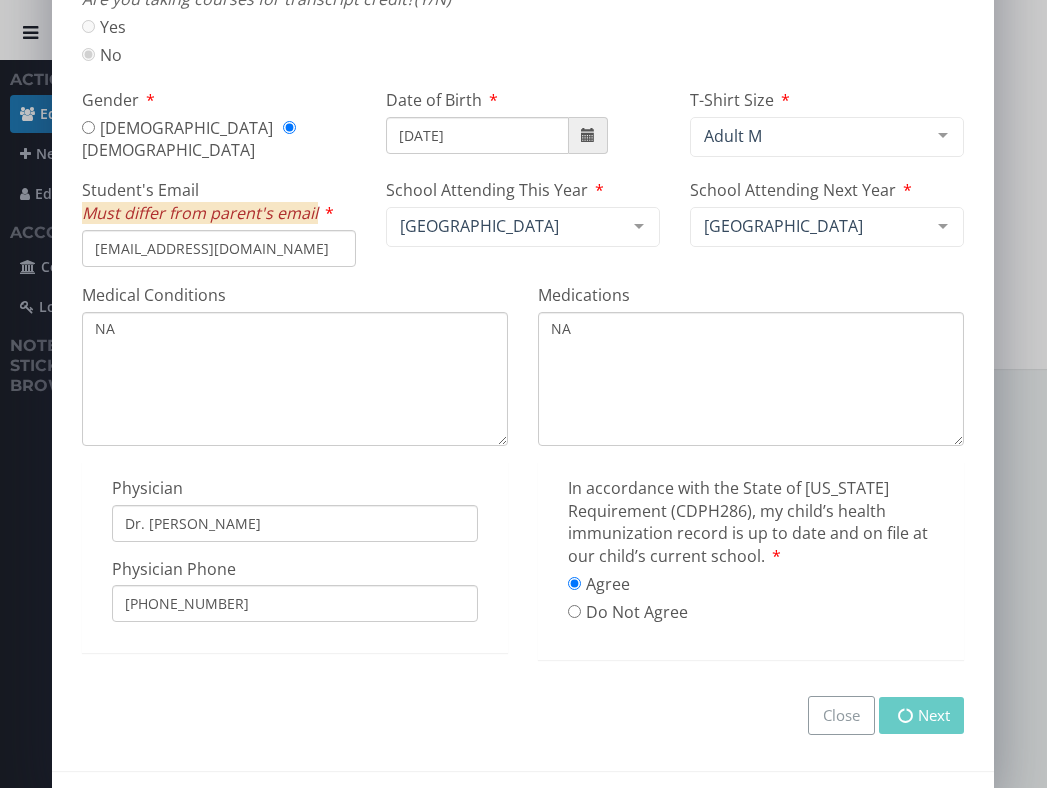 type on "Lily" 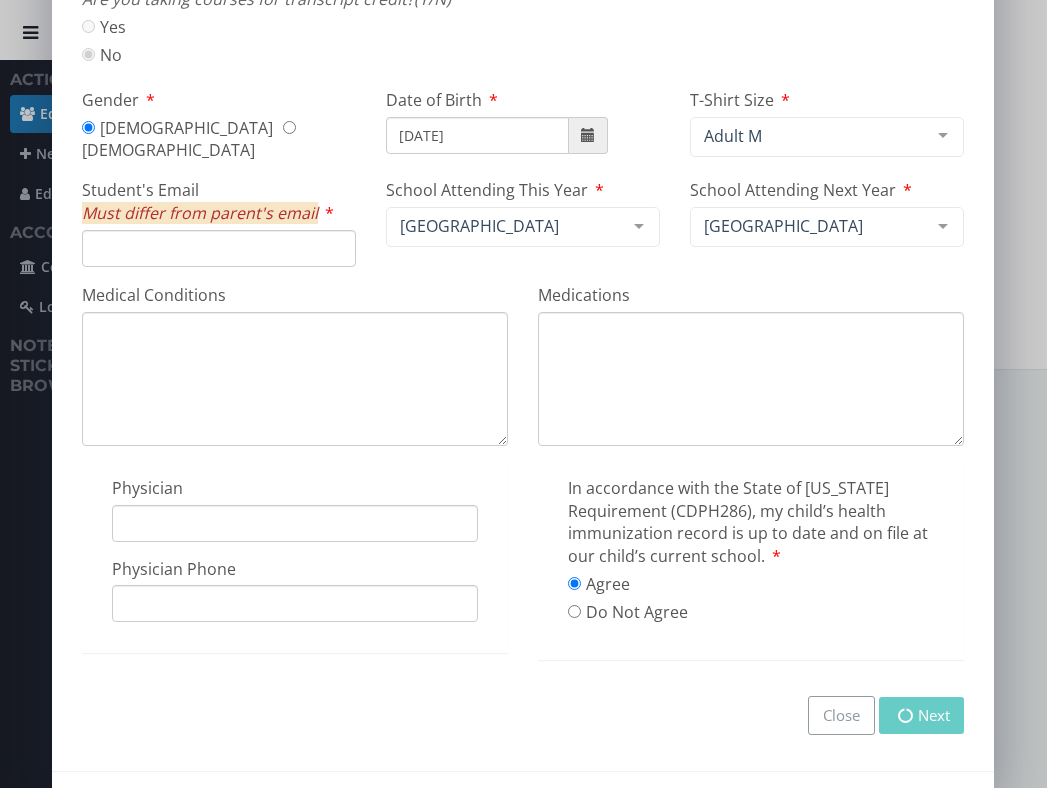 scroll, scrollTop: 194, scrollLeft: 0, axis: vertical 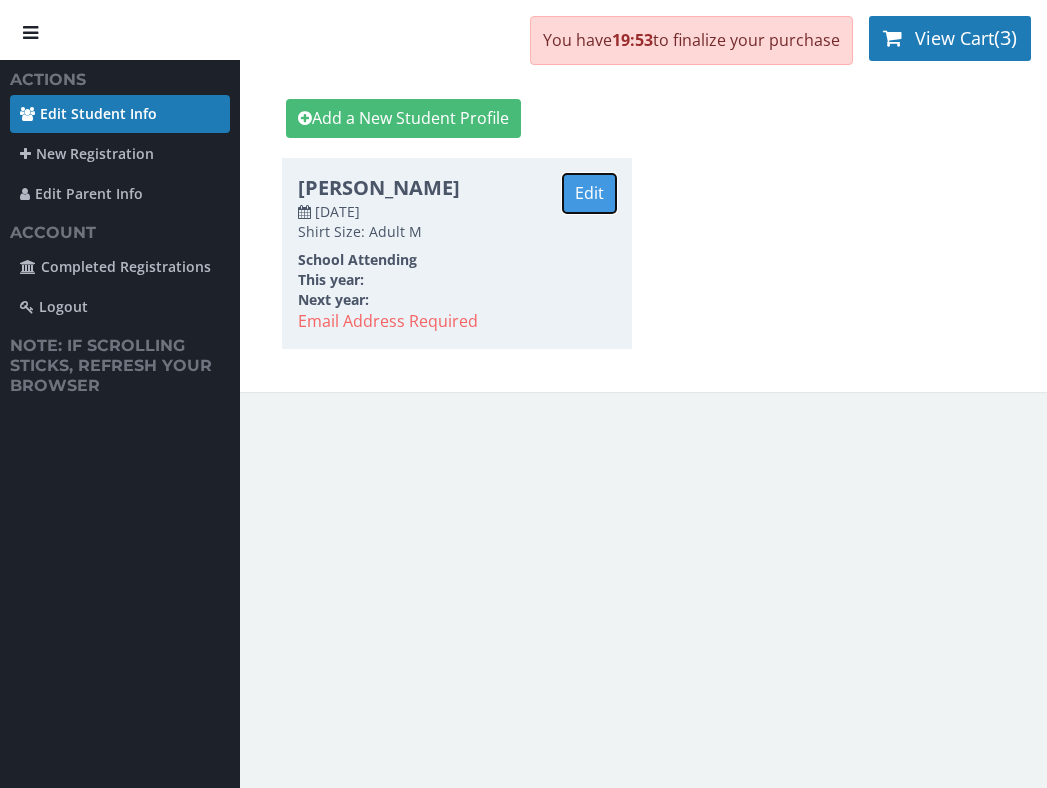click on "Edit" at bounding box center (589, 193) 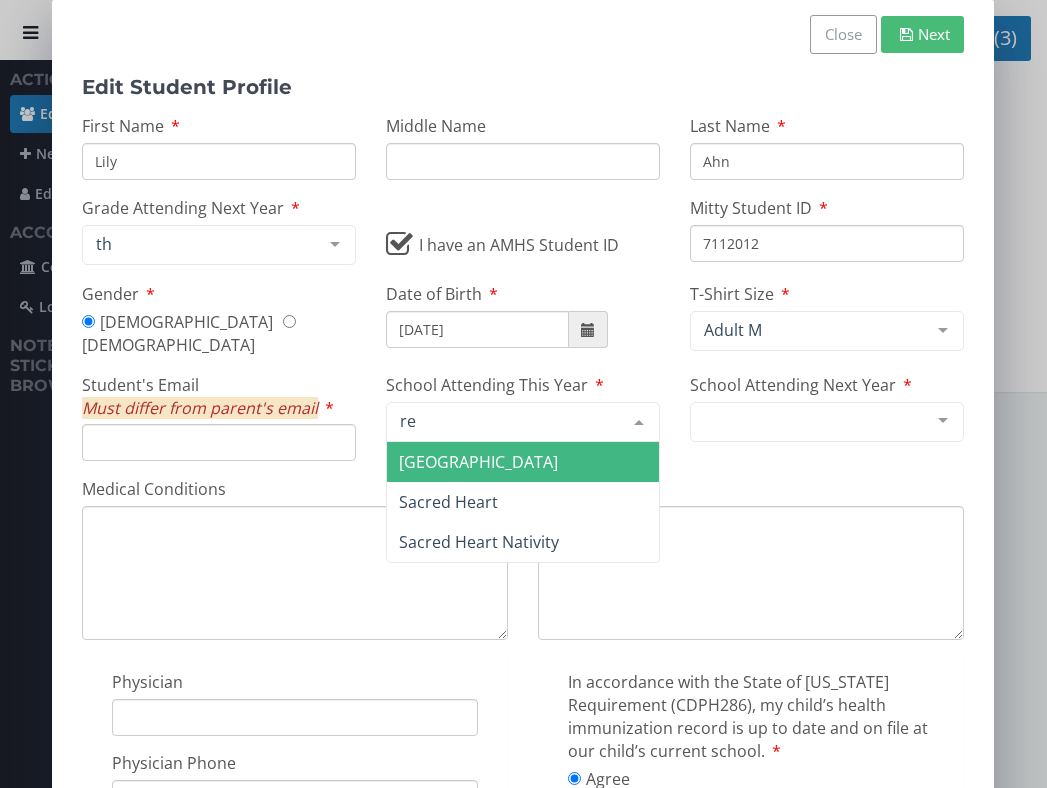 type on "red" 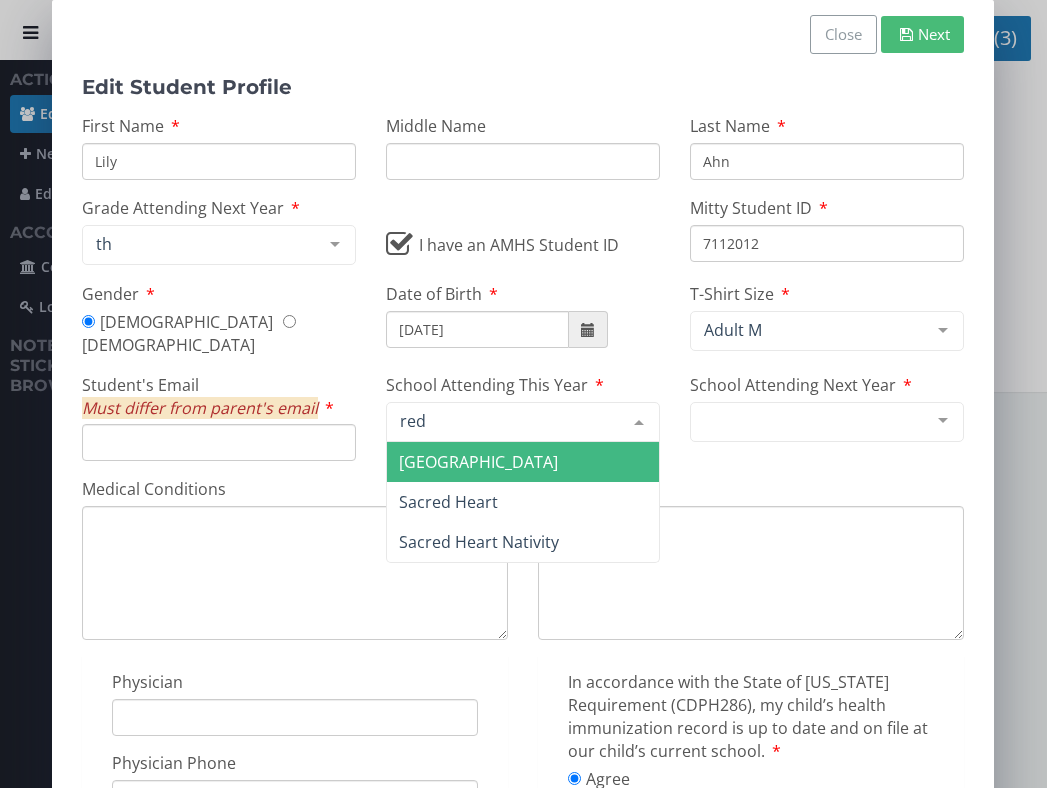 click on "[GEOGRAPHIC_DATA]" at bounding box center [478, 462] 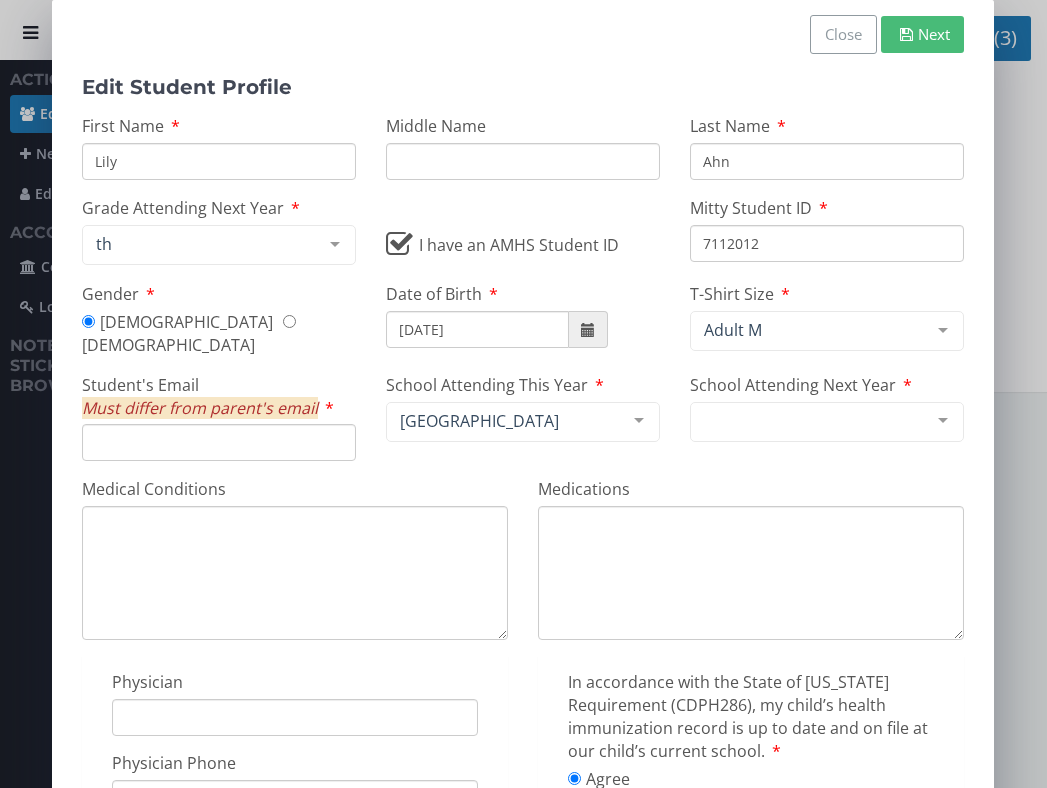 click on "Student's Email  Must differ from parent's email" at bounding box center [219, 442] 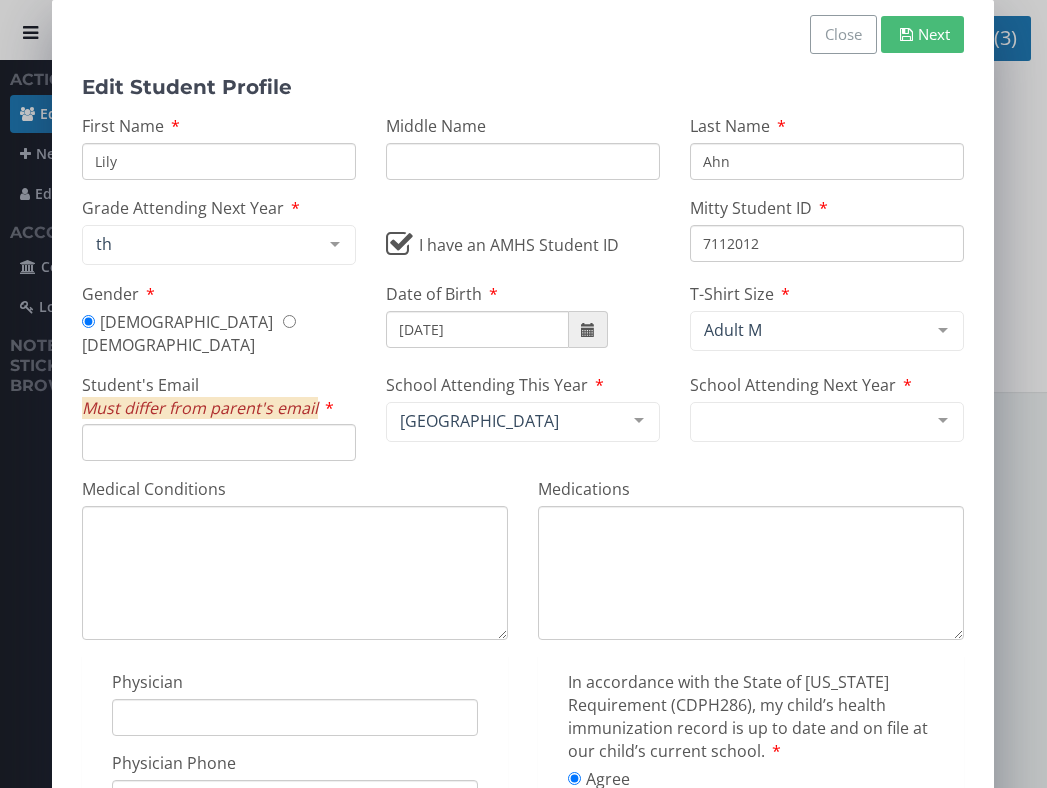 click on "Student's Email  Must differ from parent's email" at bounding box center (219, 442) 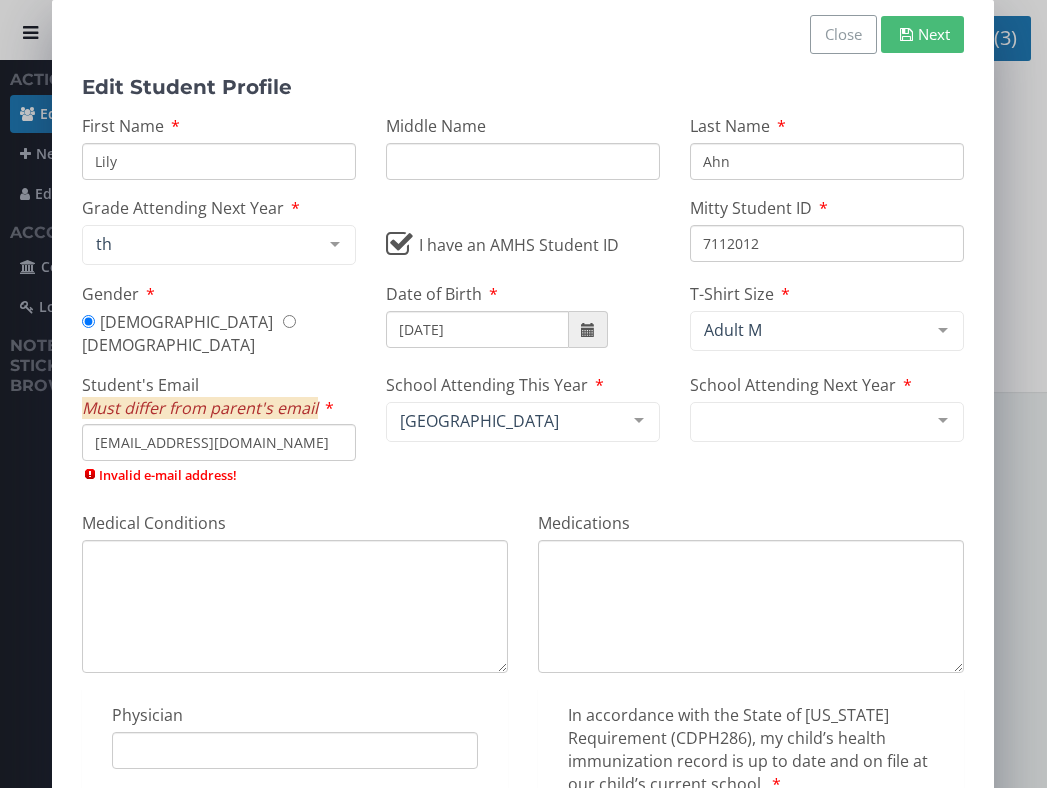 click on "[EMAIL_ADDRESS][DOMAIN_NAME]" at bounding box center (219, 442) 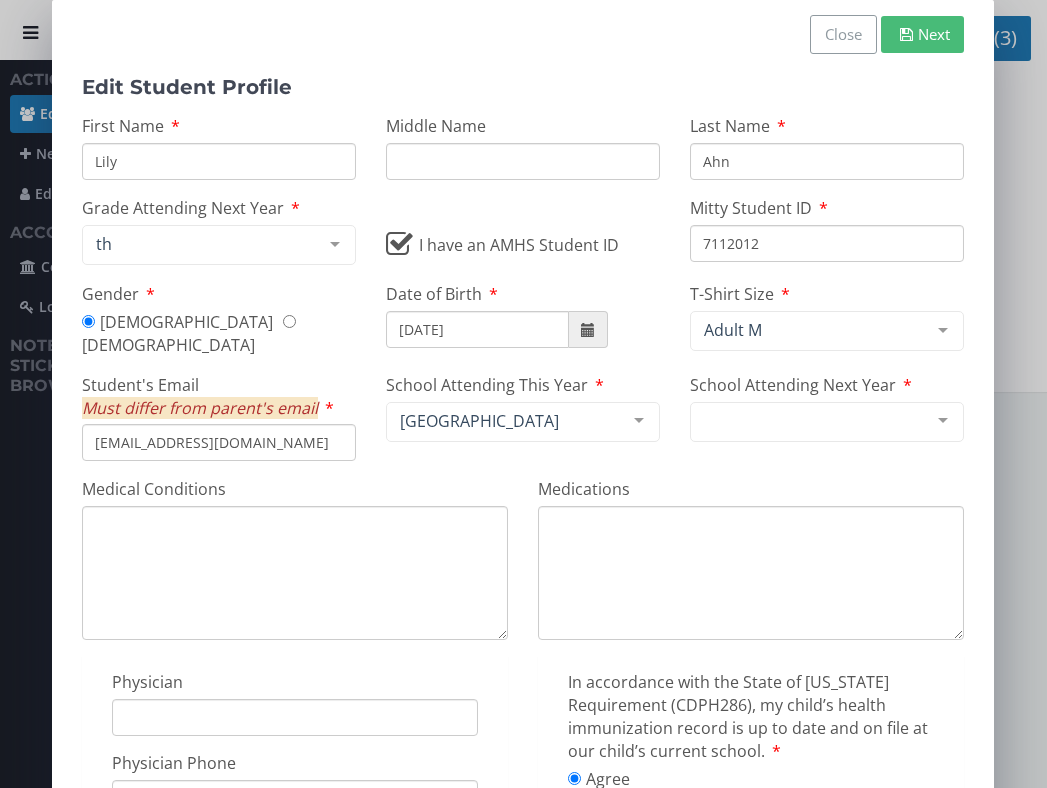 type on "[EMAIL_ADDRESS][DOMAIN_NAME]" 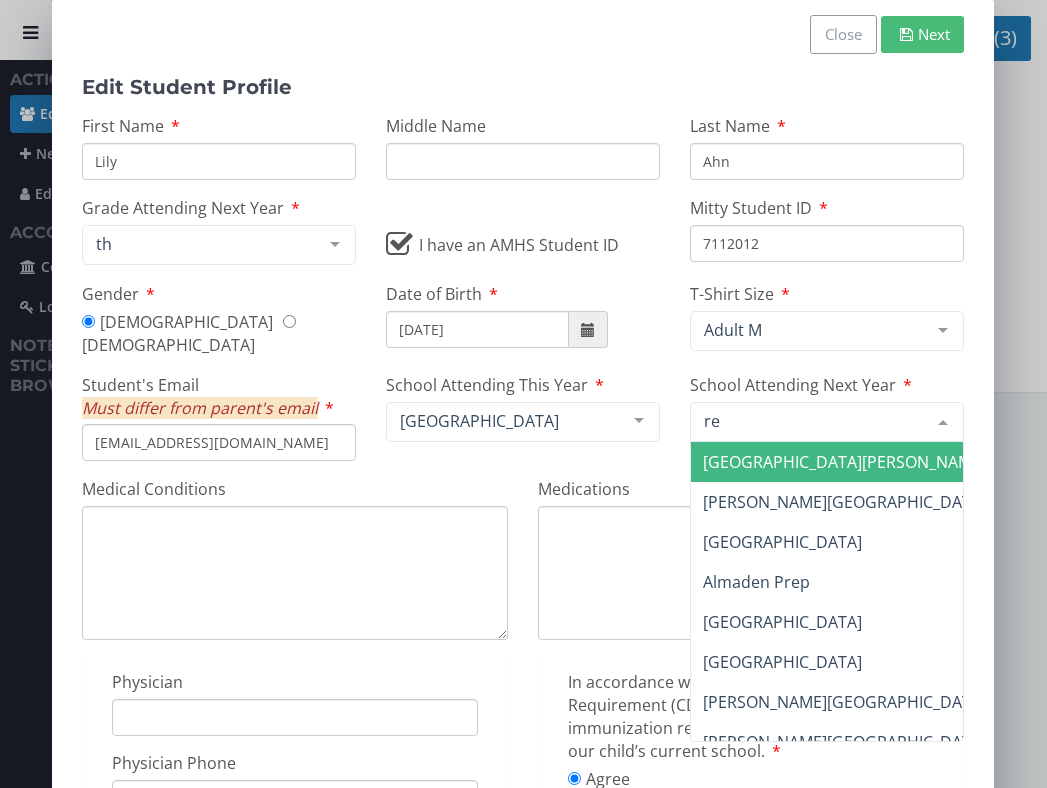 type on "red" 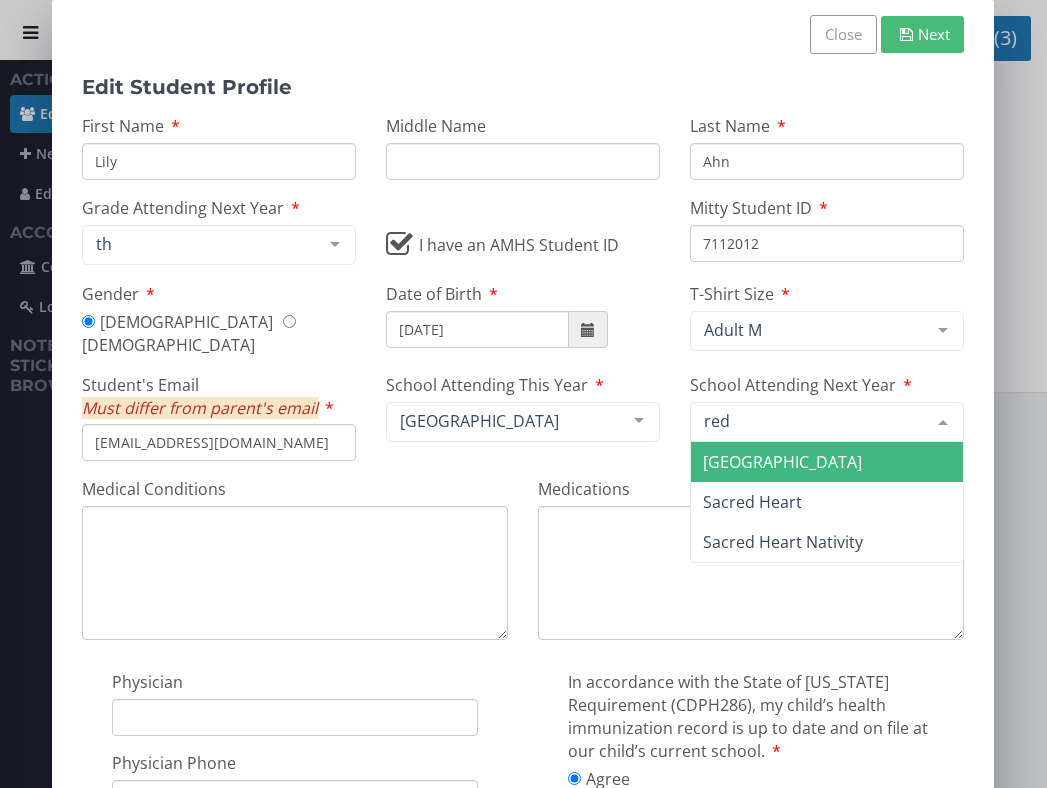 click on "[GEOGRAPHIC_DATA]" at bounding box center (782, 462) 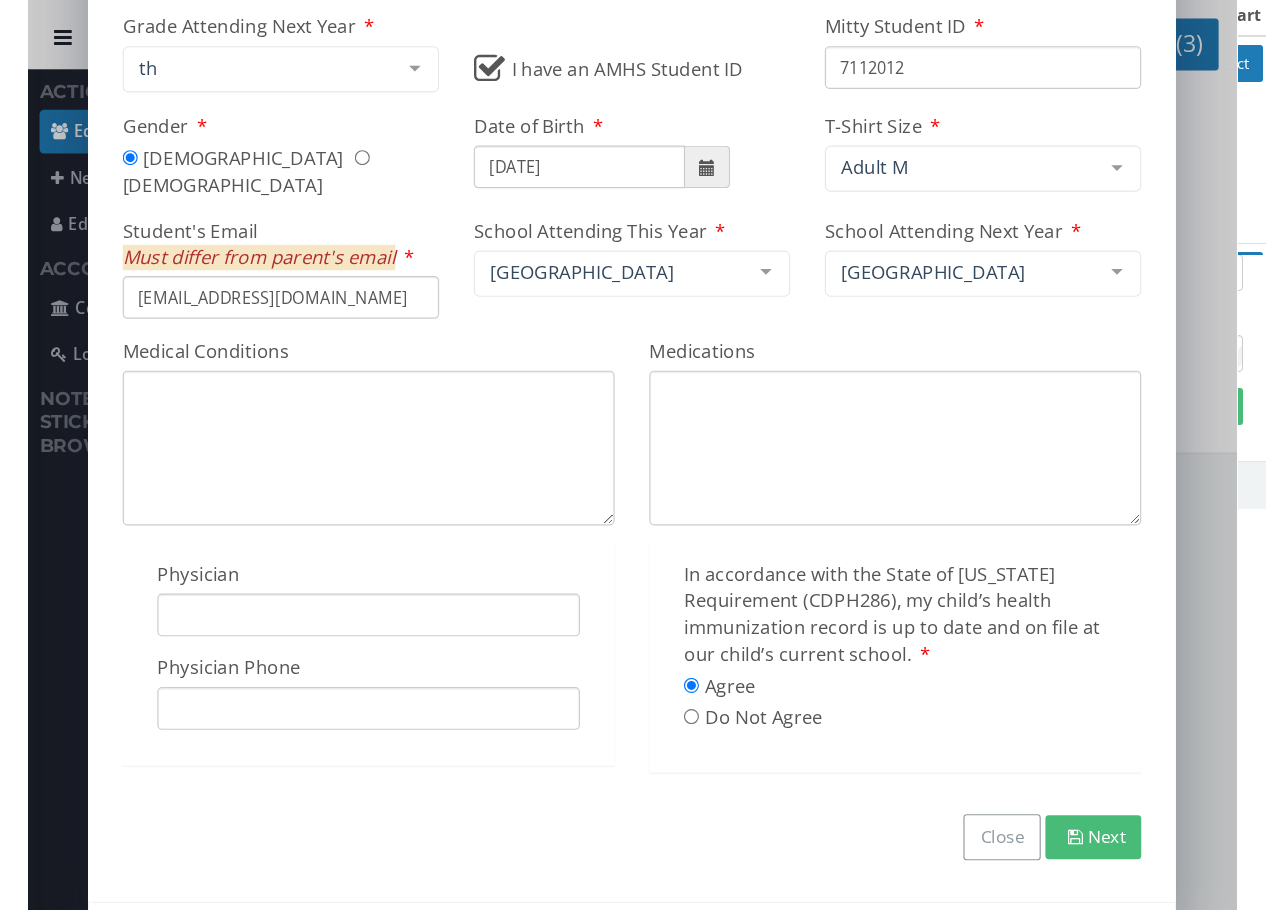 scroll, scrollTop: 194, scrollLeft: 0, axis: vertical 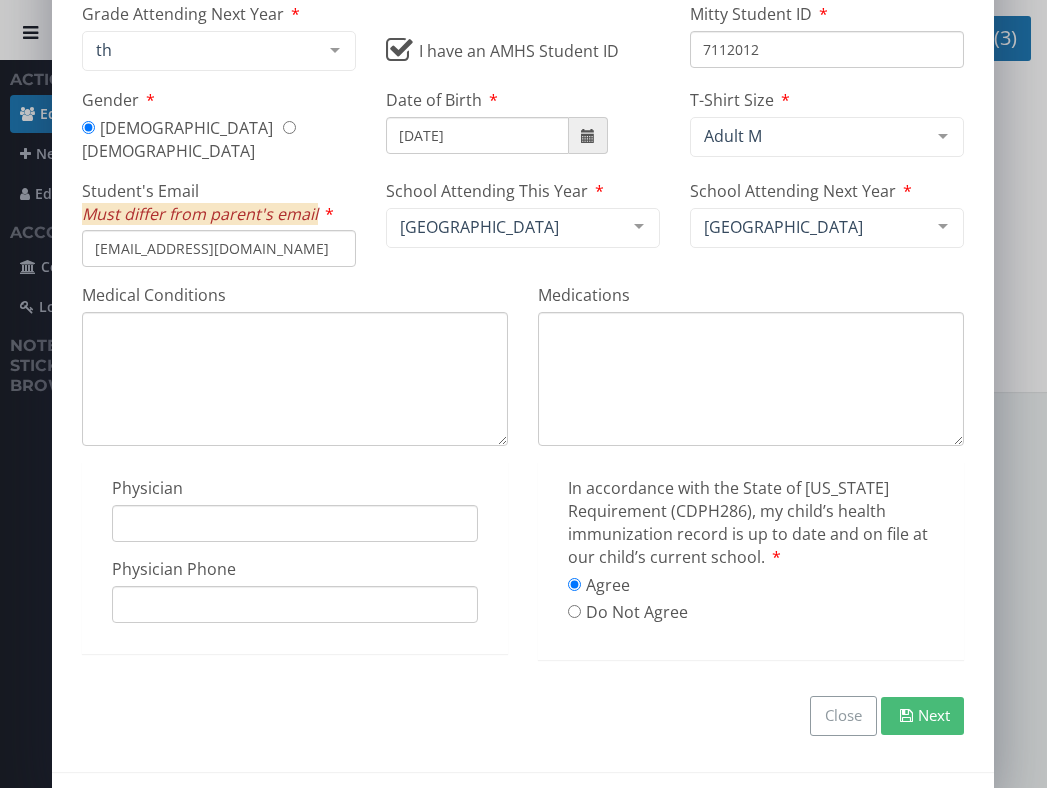 click on "Physician" at bounding box center [295, 523] 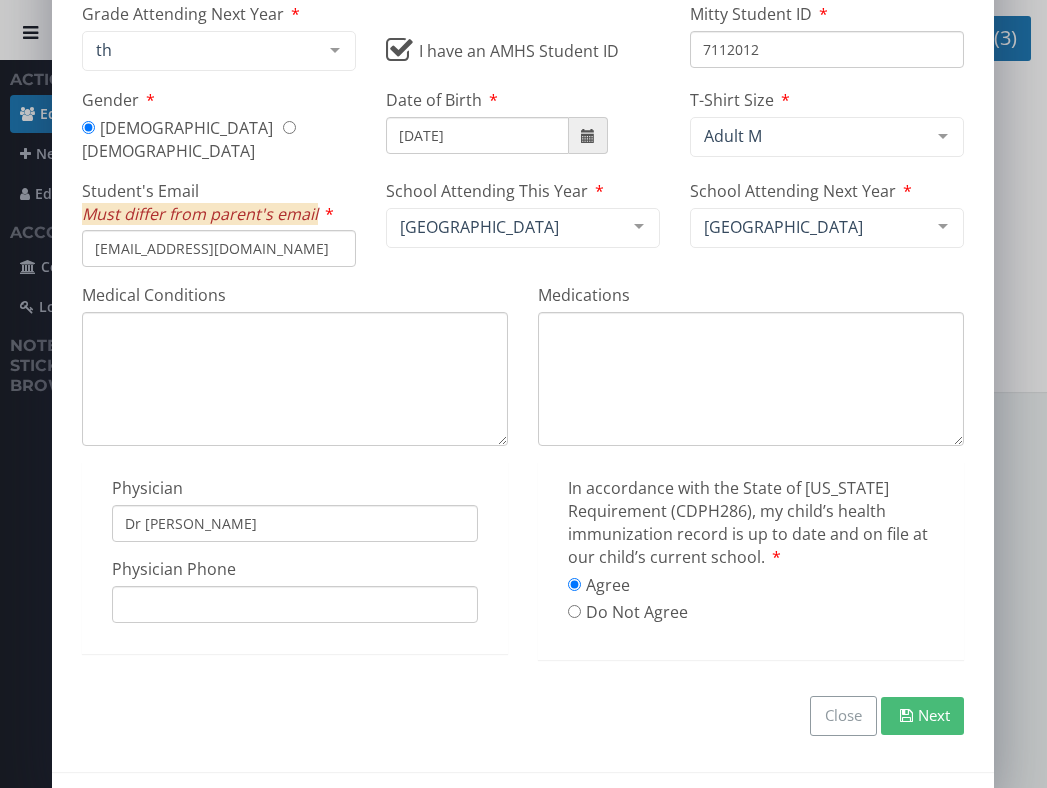 type on "Dr [PERSON_NAME]" 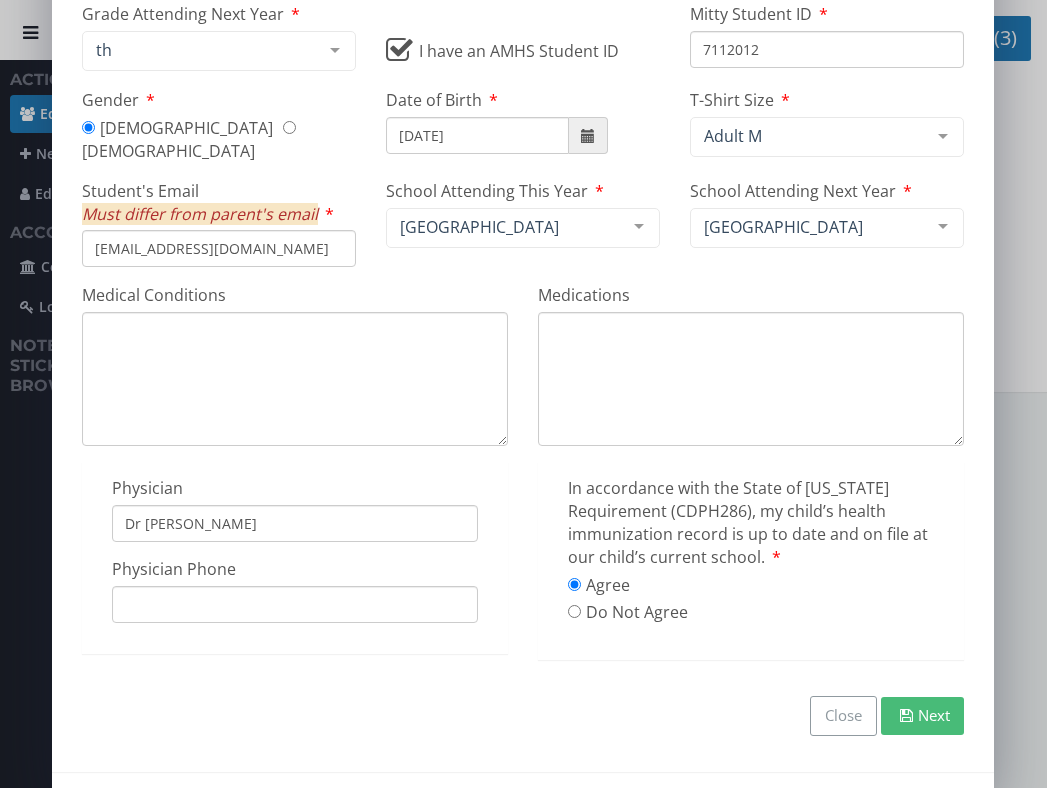 click on "Physician Phone" at bounding box center [295, 604] 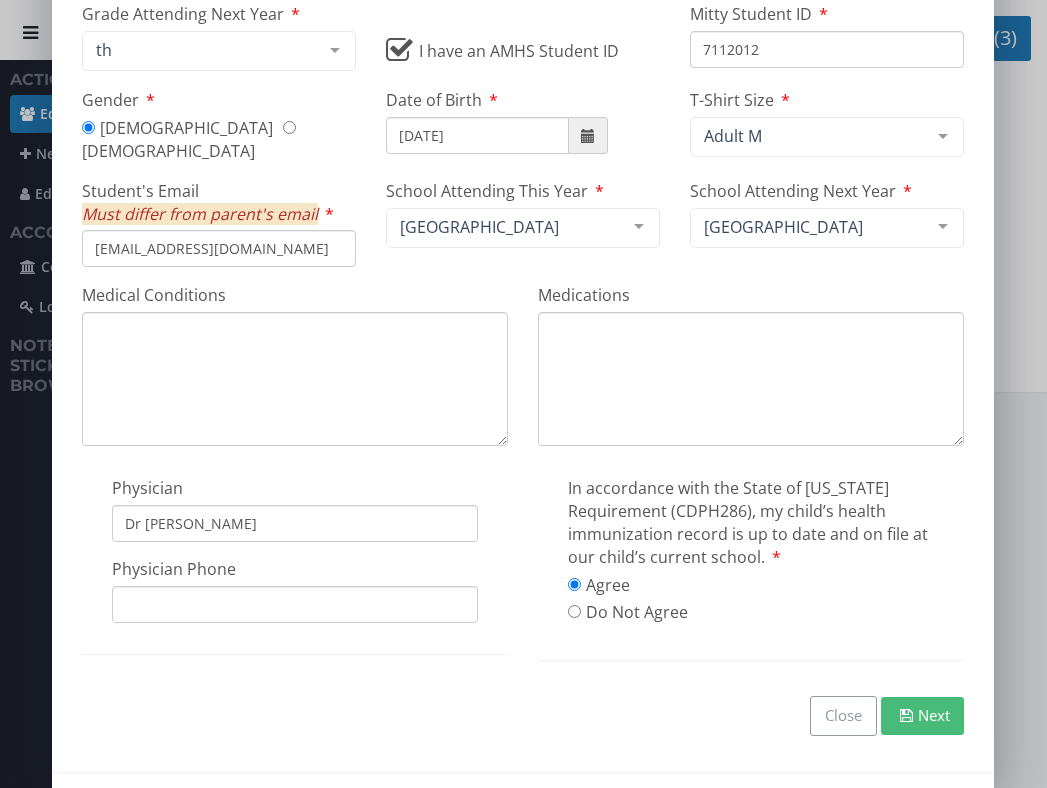 paste on "[PHONE_NUMBER]" 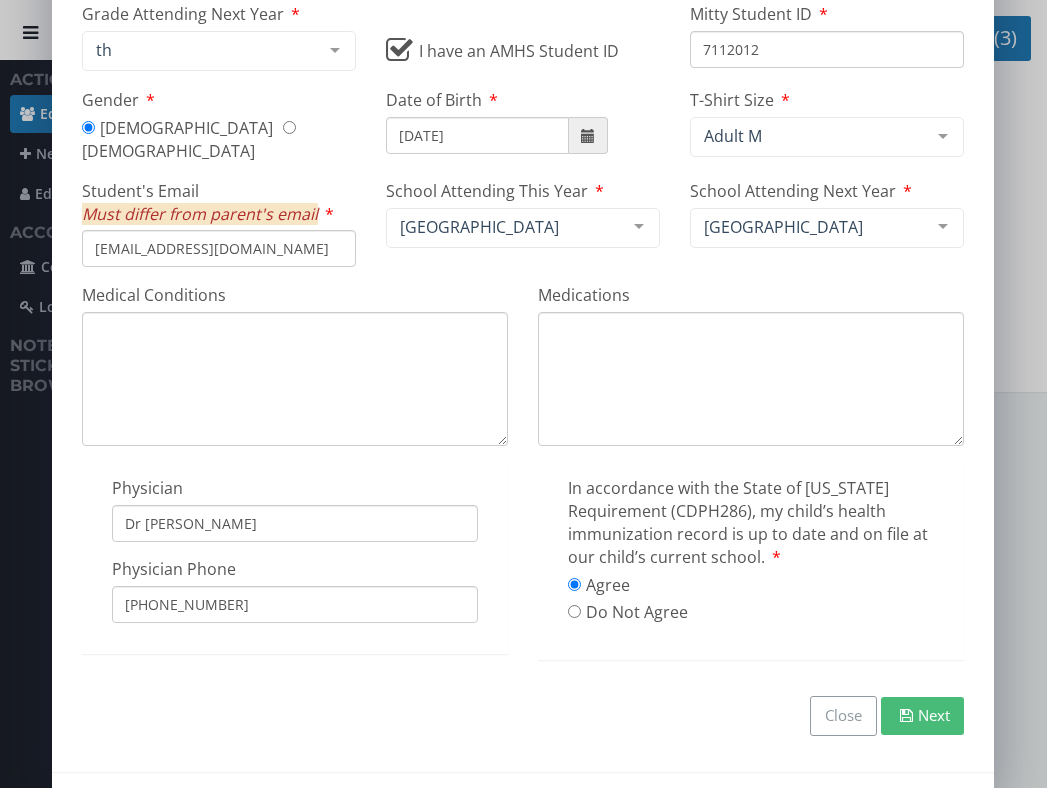 type on "[PHONE_NUMBER]" 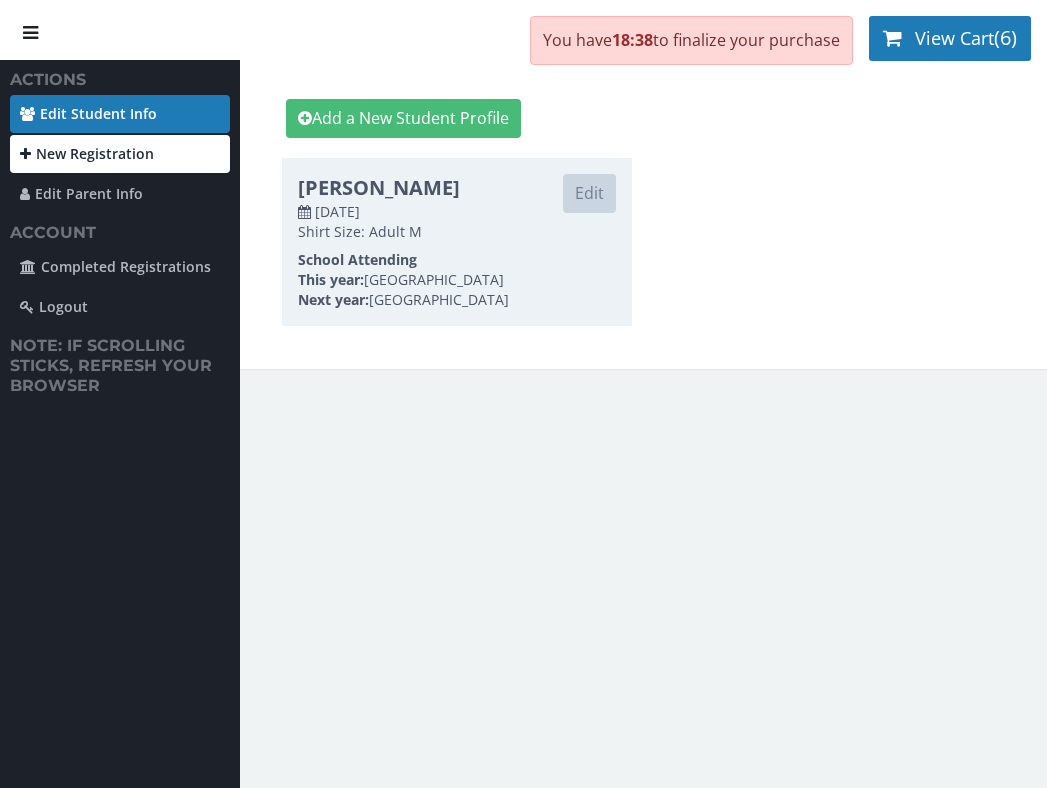 click on "New Registration" at bounding box center (120, 154) 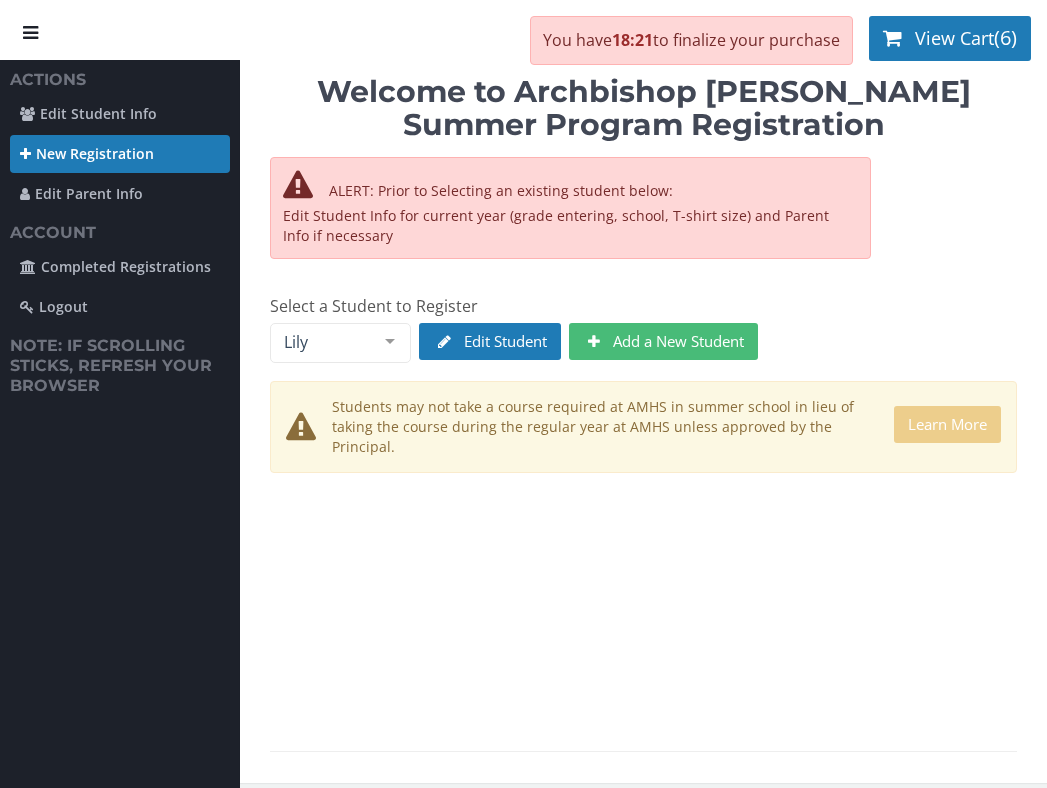 click on "Lily" at bounding box center (340, 343) 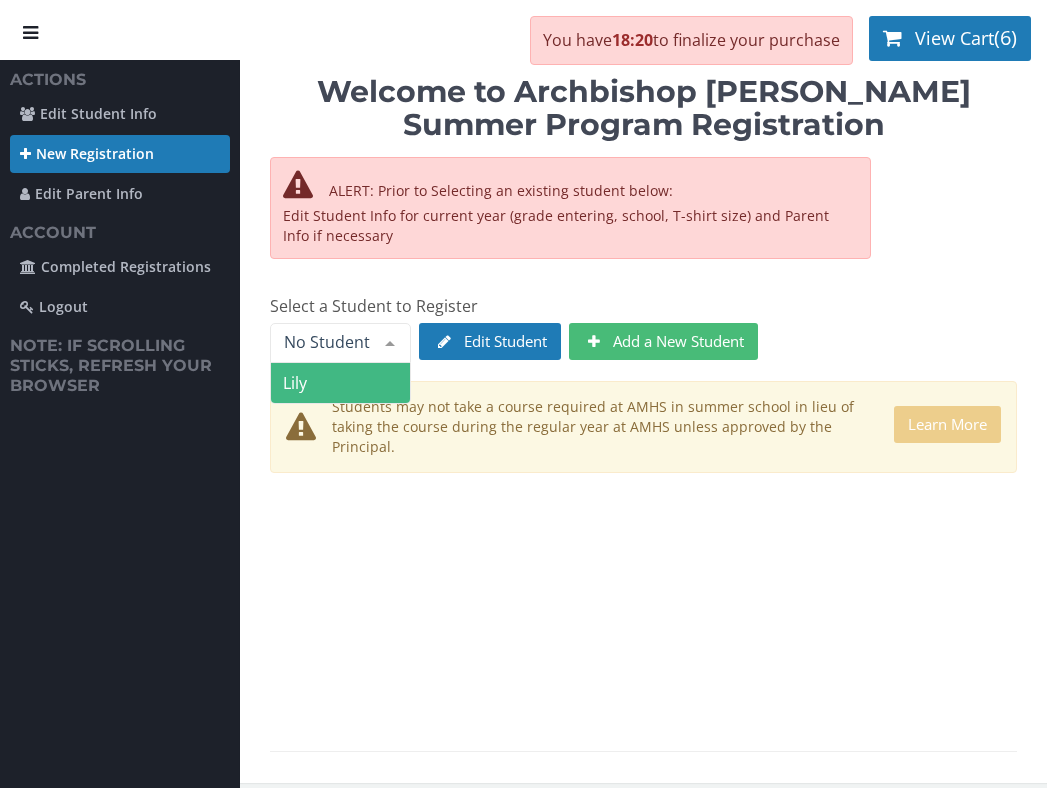 click at bounding box center (324, 342) 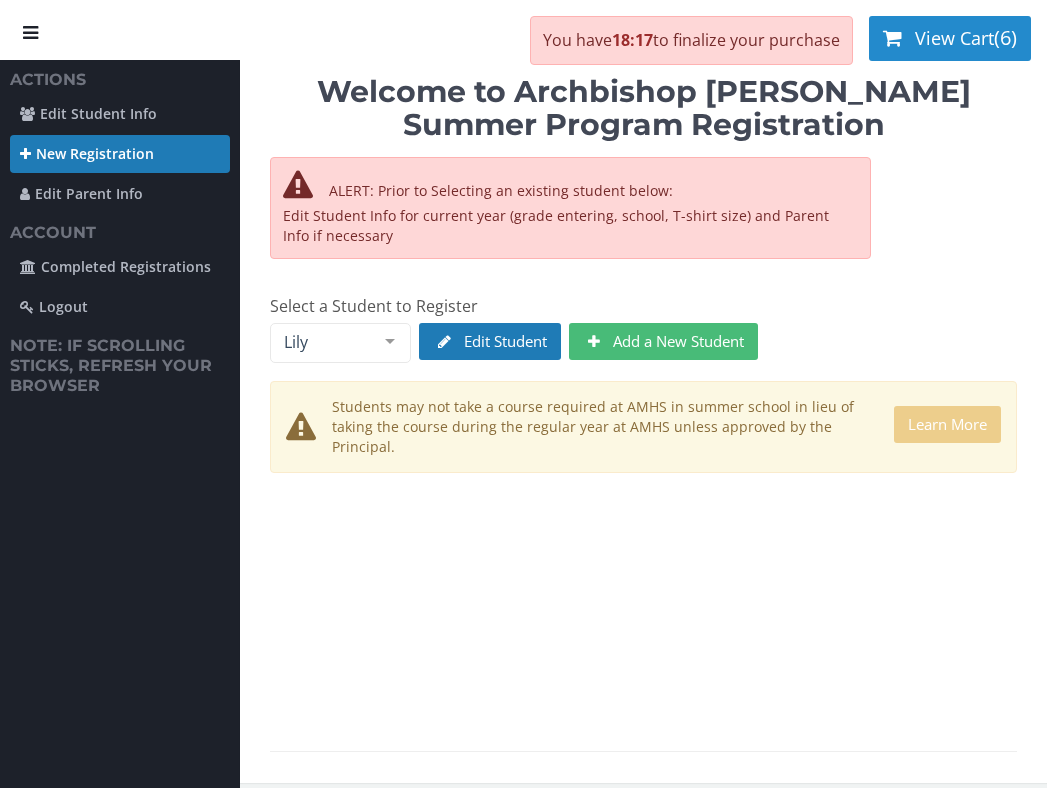 click on "View Cart  (6)" at bounding box center [950, 38] 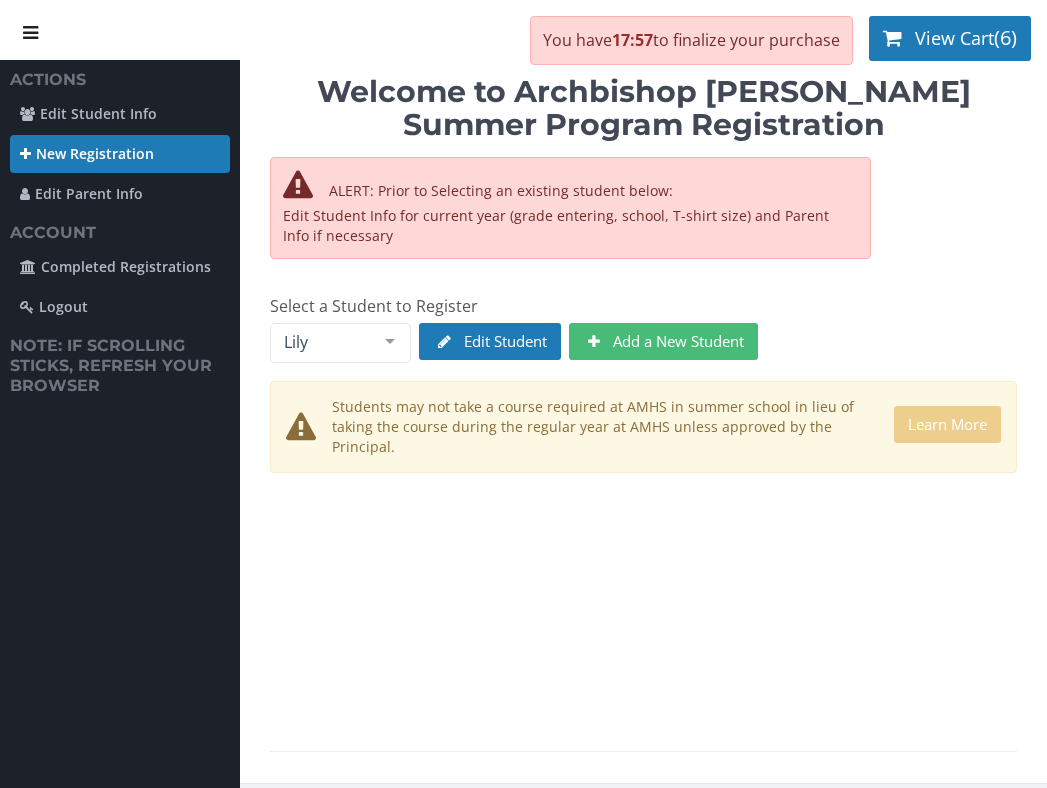 click on "View Your Cart   Items reserved for the next  17:57         Registrations for  Lily   Girls Volleyball - Advanced Players (Offensive Camp)      $250.00   Delete
Girls Volleyball - Advanced Players (Defensive Camp)      $250.00   Delete
Girls Volleyball - Advanced Players (Defensive Camp)      $250.00   Delete
Girls Volleyball - Advanced Players (Offensive Camp)      $250.00   Delete
Girls Volleyball - Advanced Players (Defensive Camp)      $250.00   Delete
Girls Volleyball - Advanced Players (Defensive Camp)      $250.00   Delete
Apply Coupon
TOTAL:  $1,500.00
Continue to Checkout" at bounding box center (523, 394) 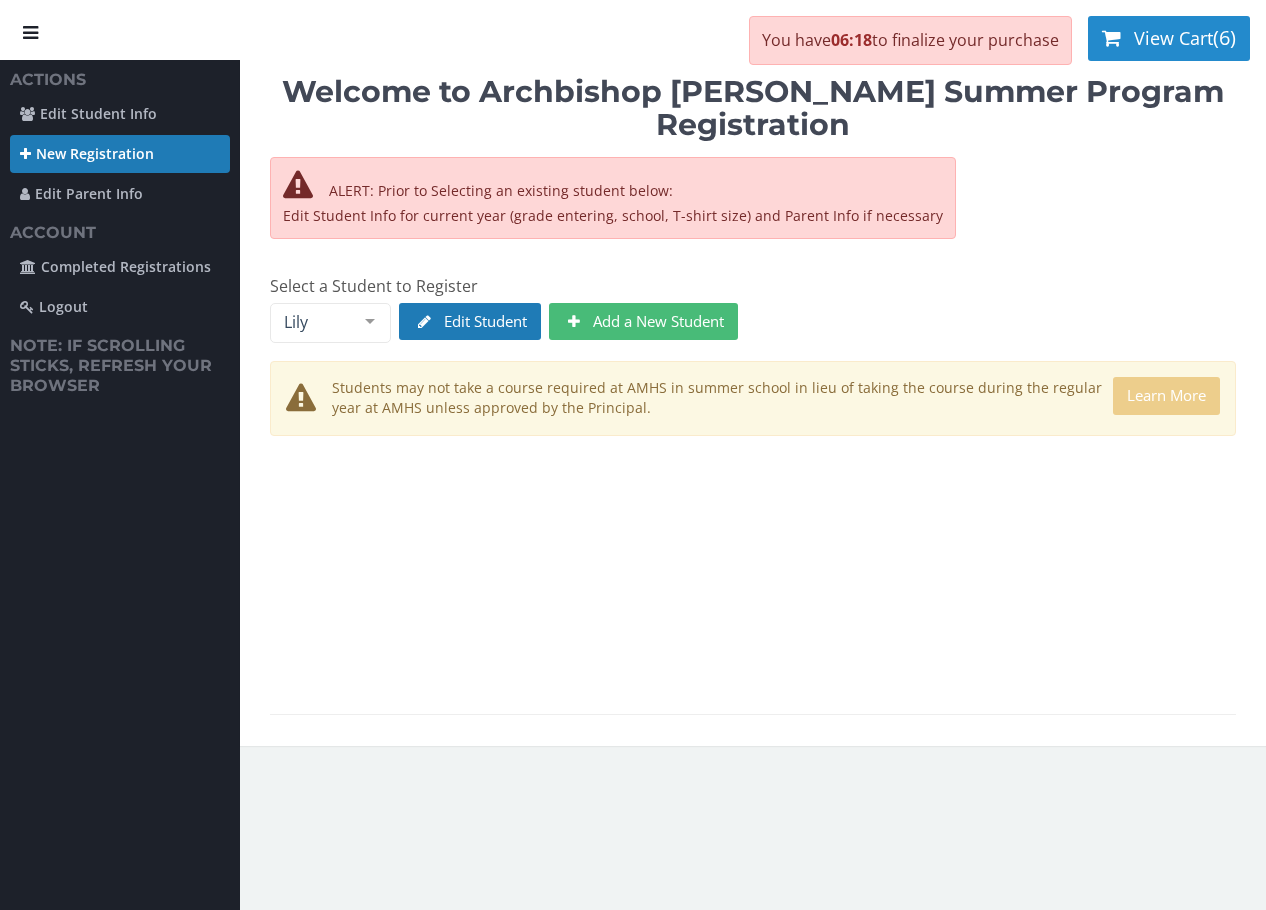 click on "View Cart" at bounding box center (1173, 38) 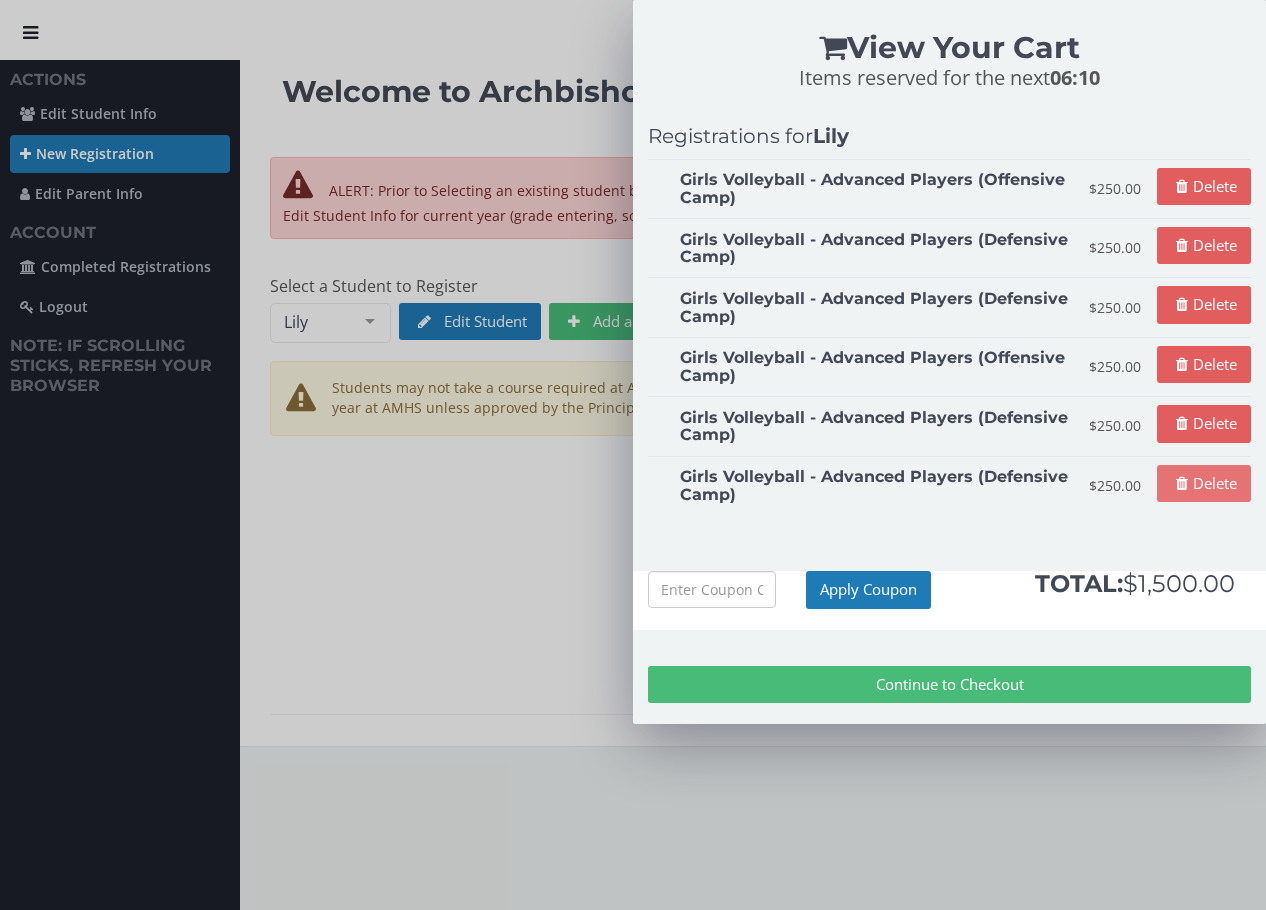 click on "Delete" at bounding box center (1204, 483) 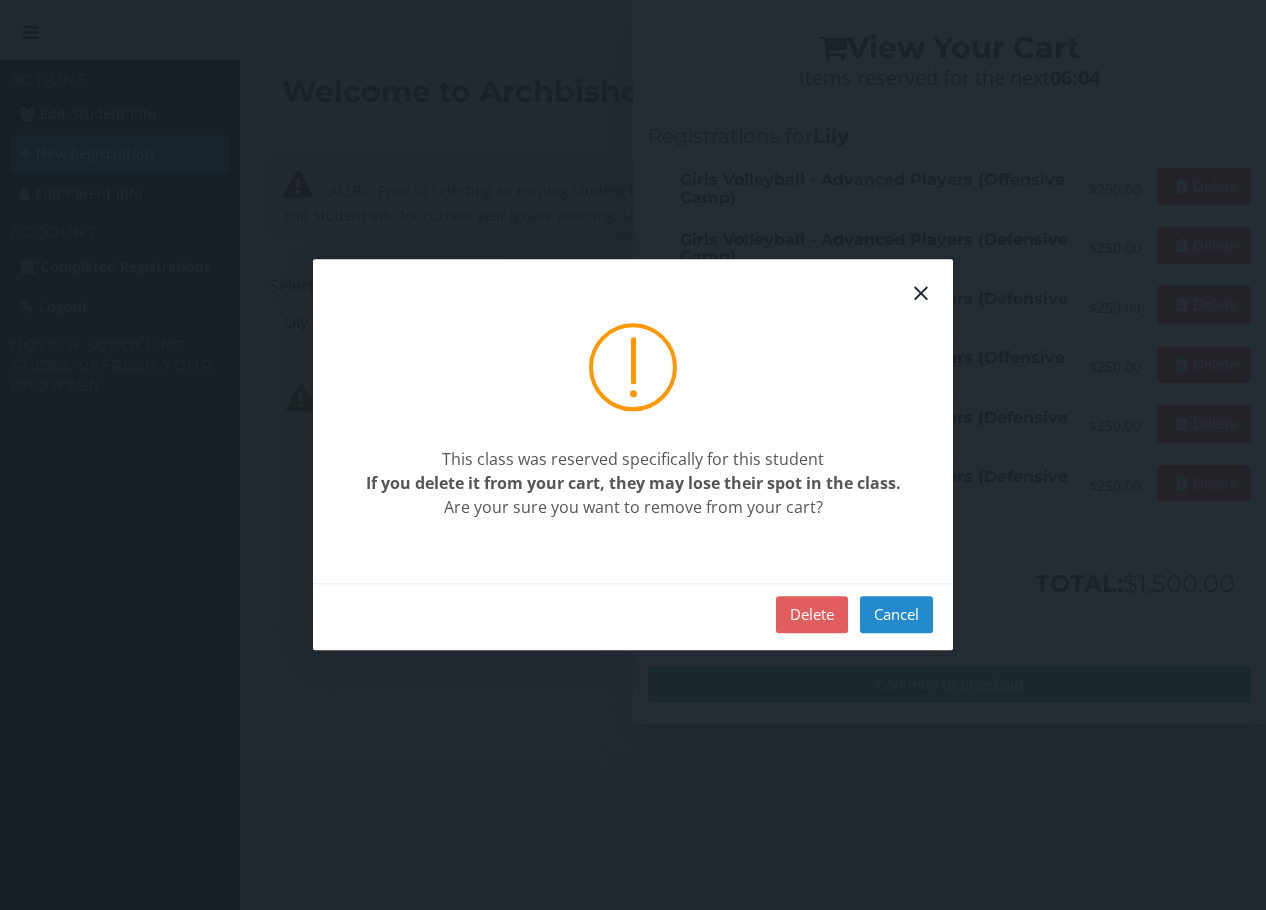 click on "Cancel" at bounding box center [896, 614] 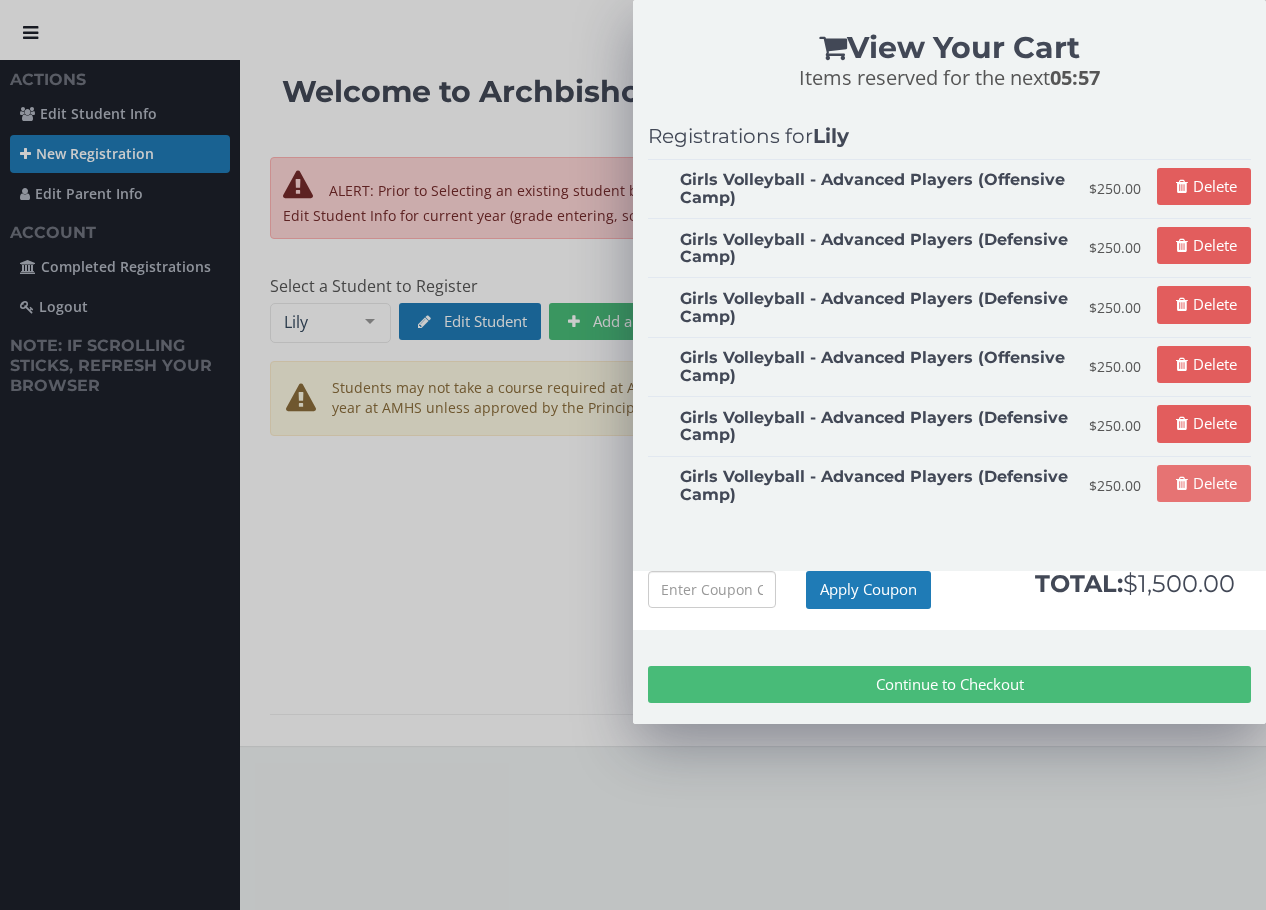 click on "Delete" at bounding box center [1204, 483] 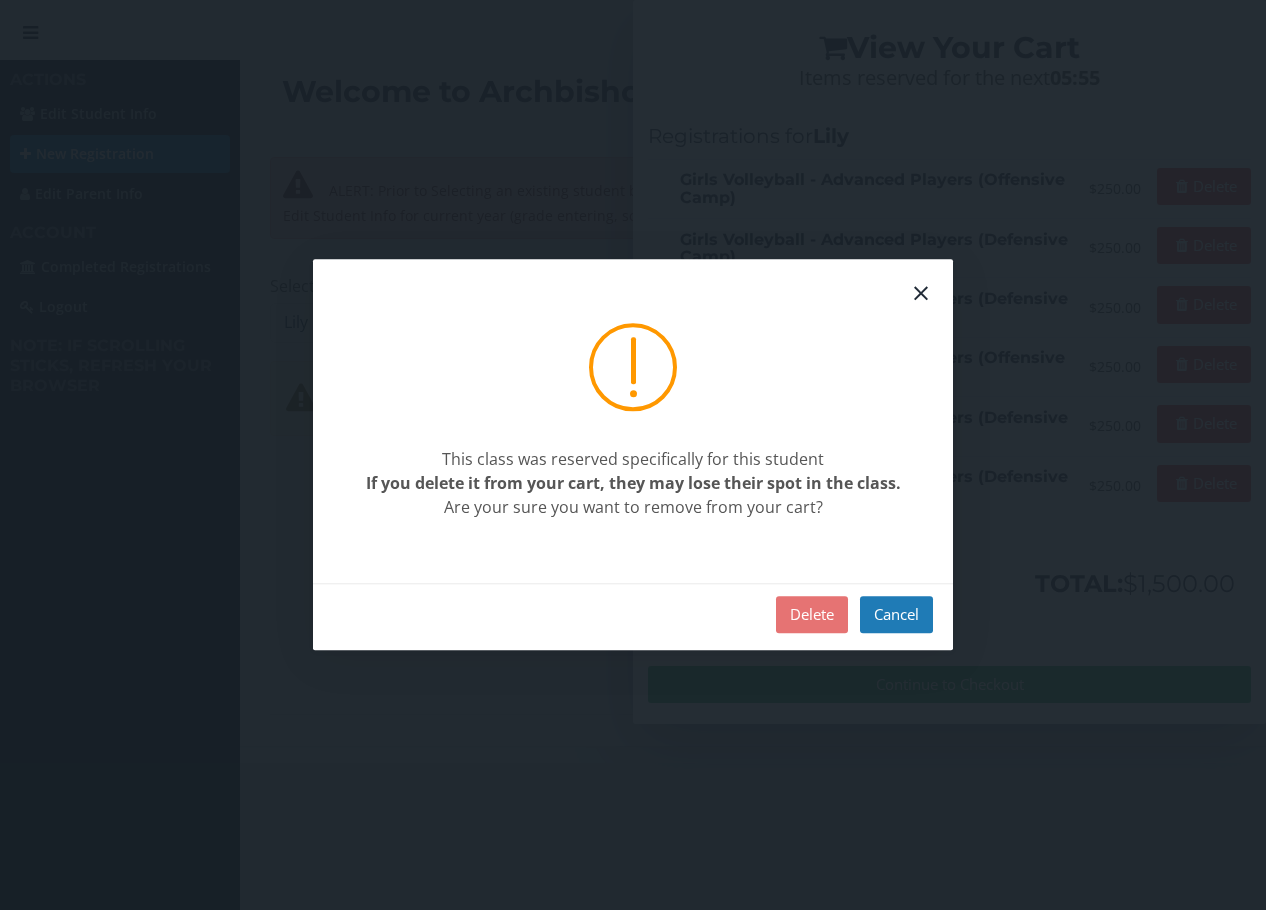 click on "Delete" at bounding box center [812, 614] 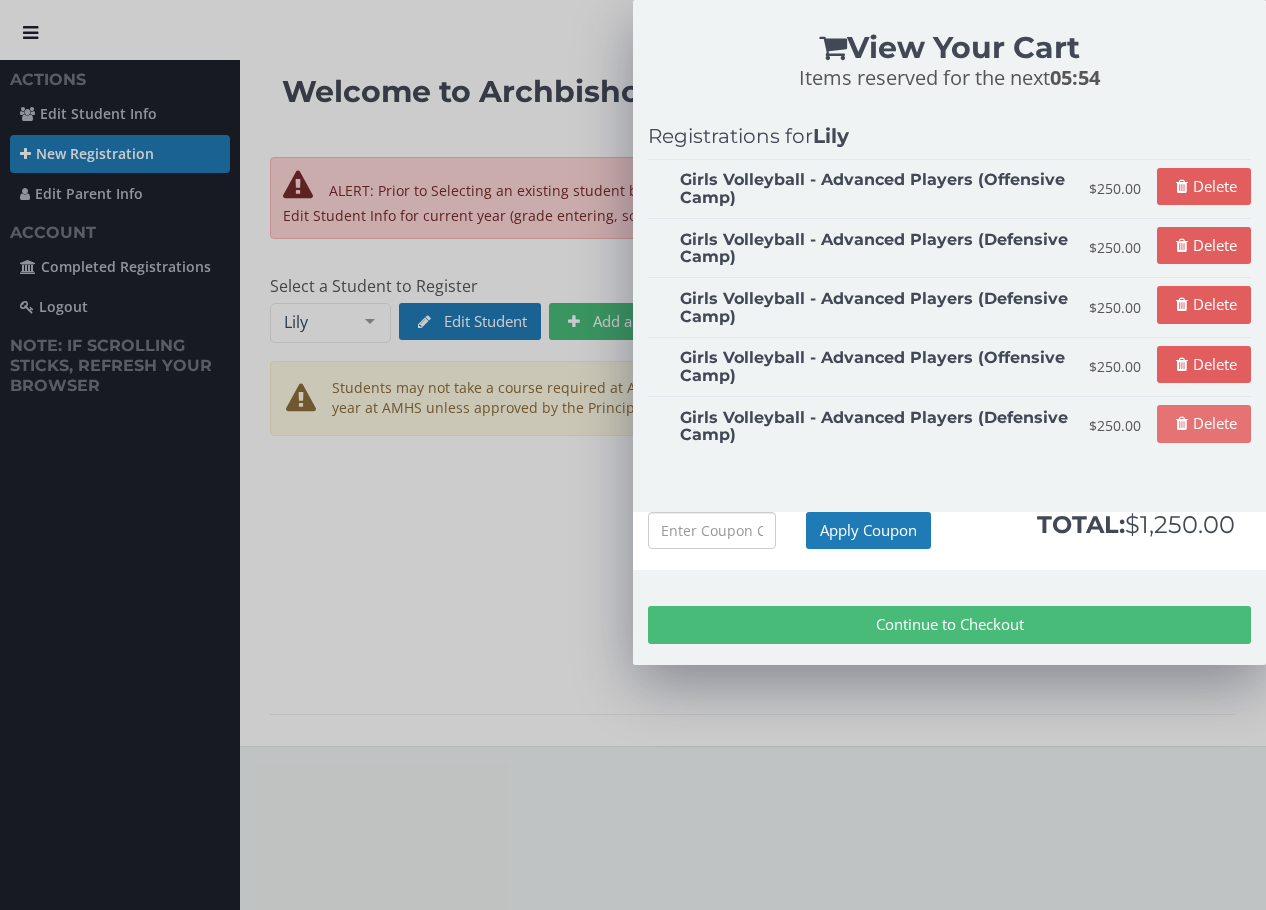 click on "Delete" at bounding box center [1204, 423] 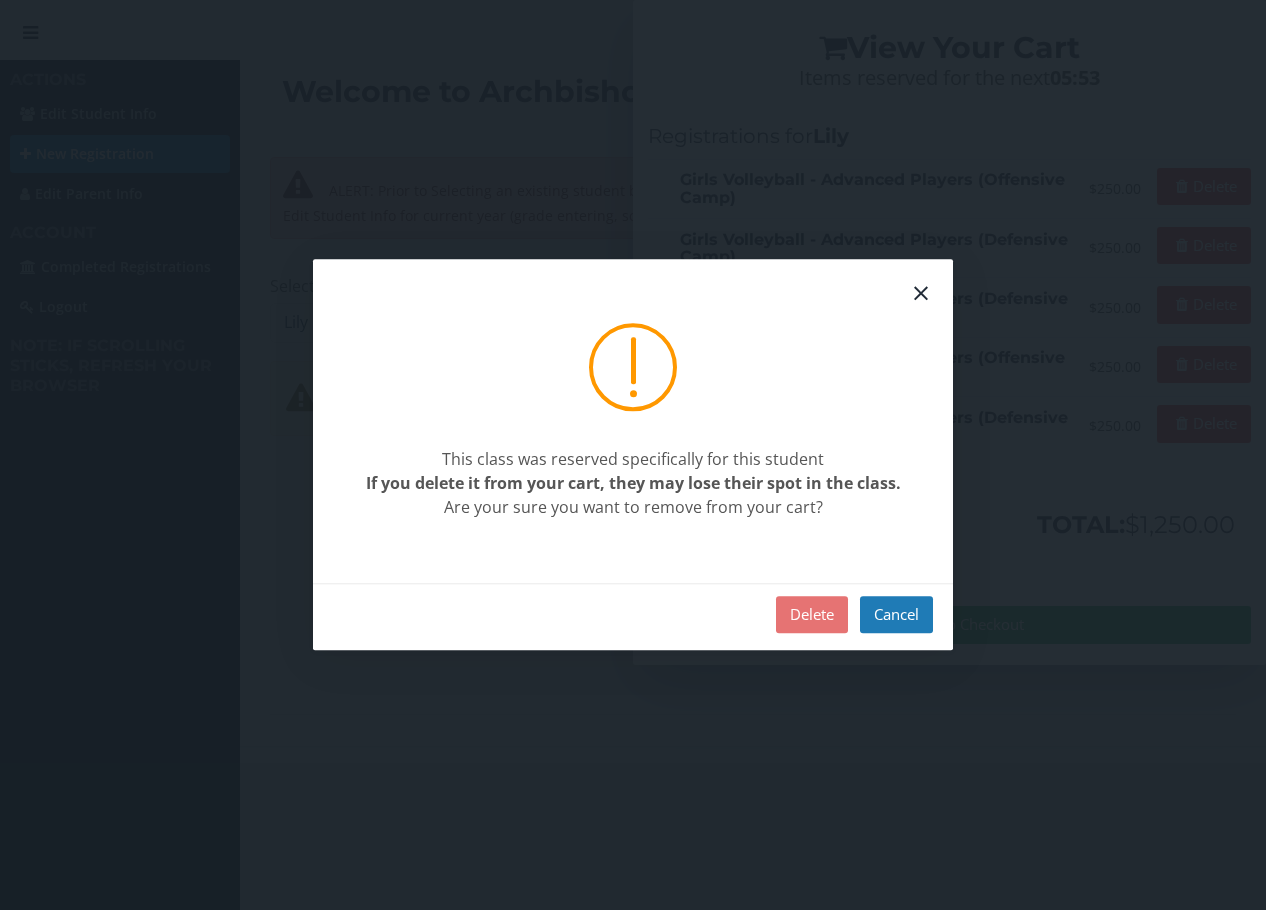 click on "Delete" at bounding box center [812, 614] 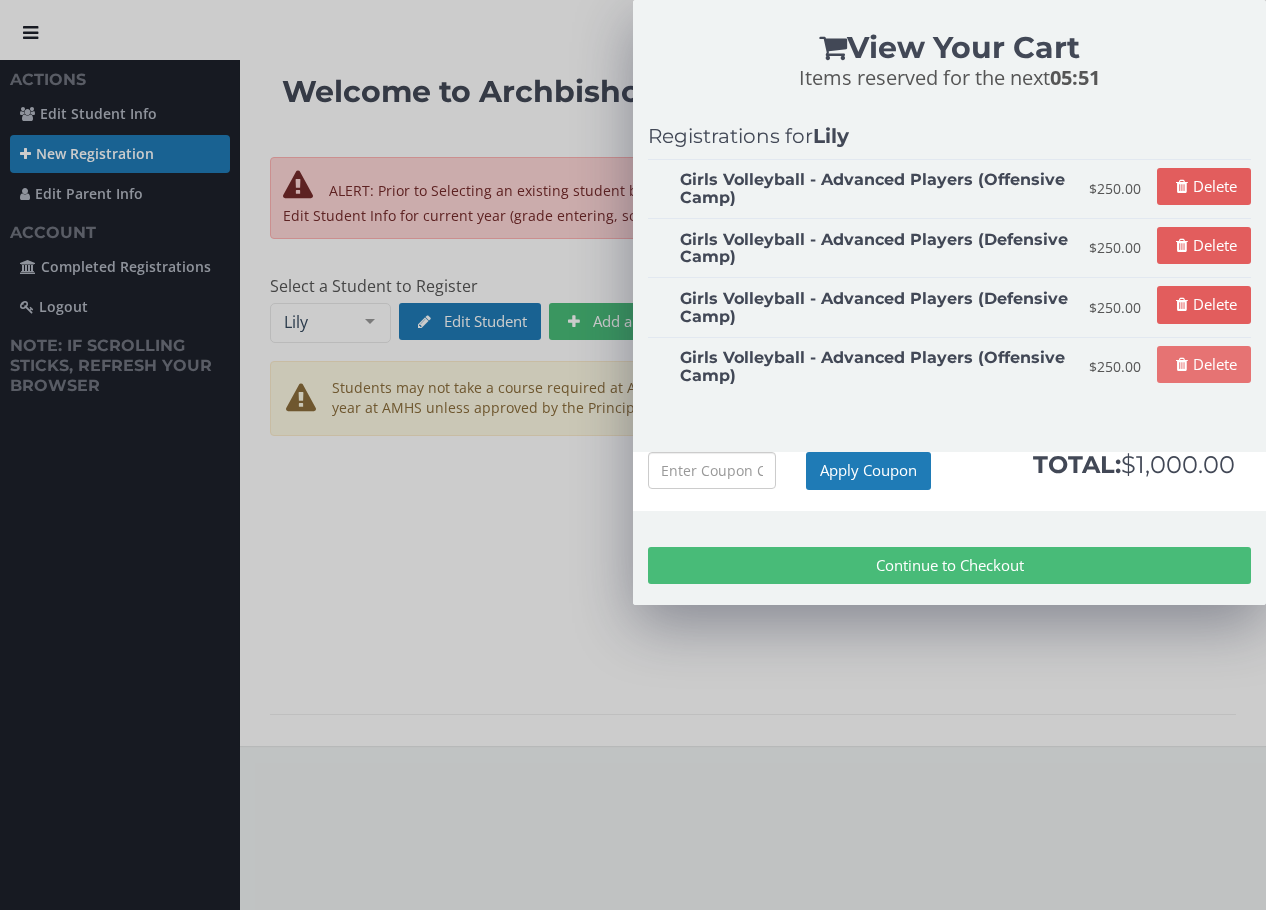 click on "Delete" at bounding box center (1204, 364) 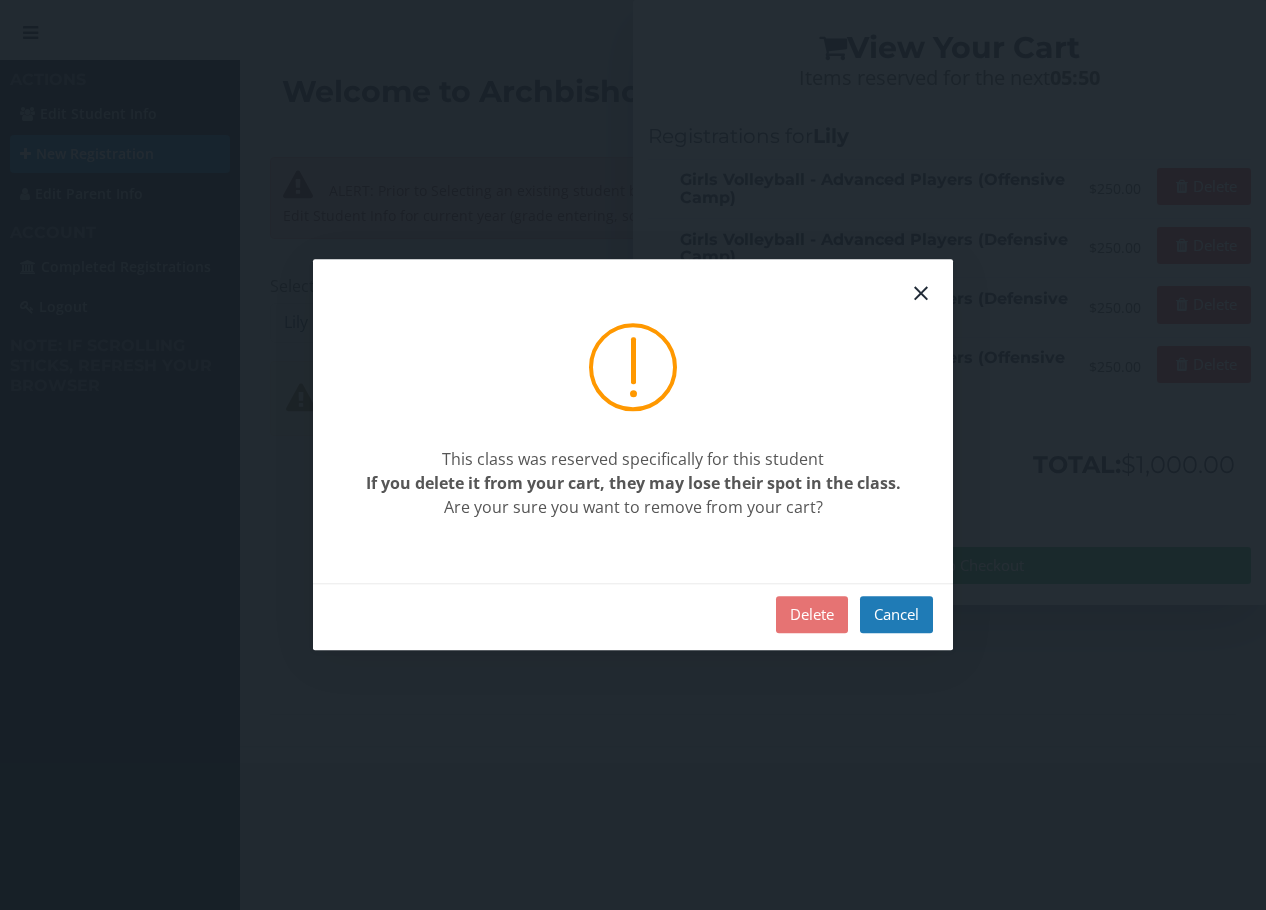 click on "Delete" at bounding box center [812, 614] 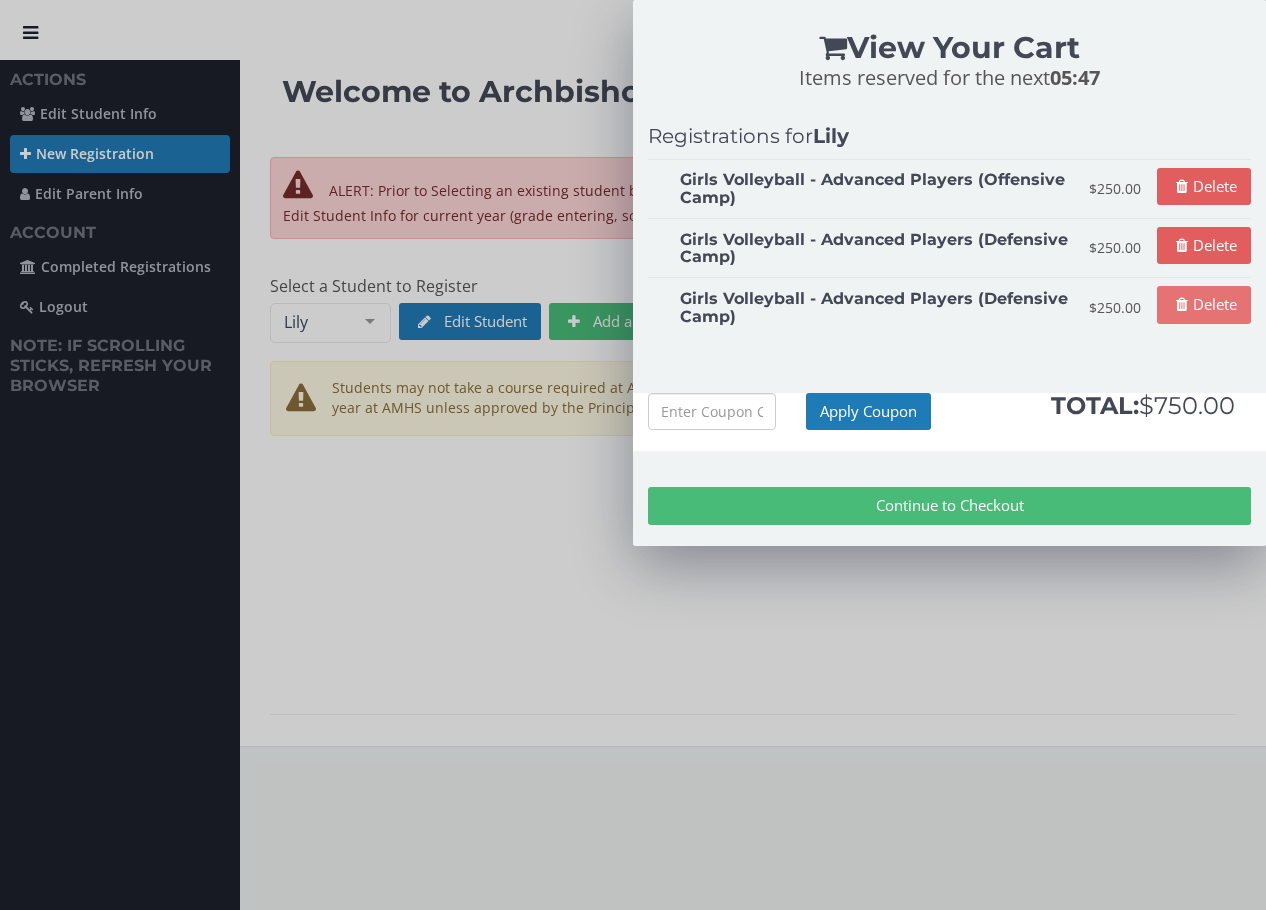 click on "Delete" at bounding box center [1204, 304] 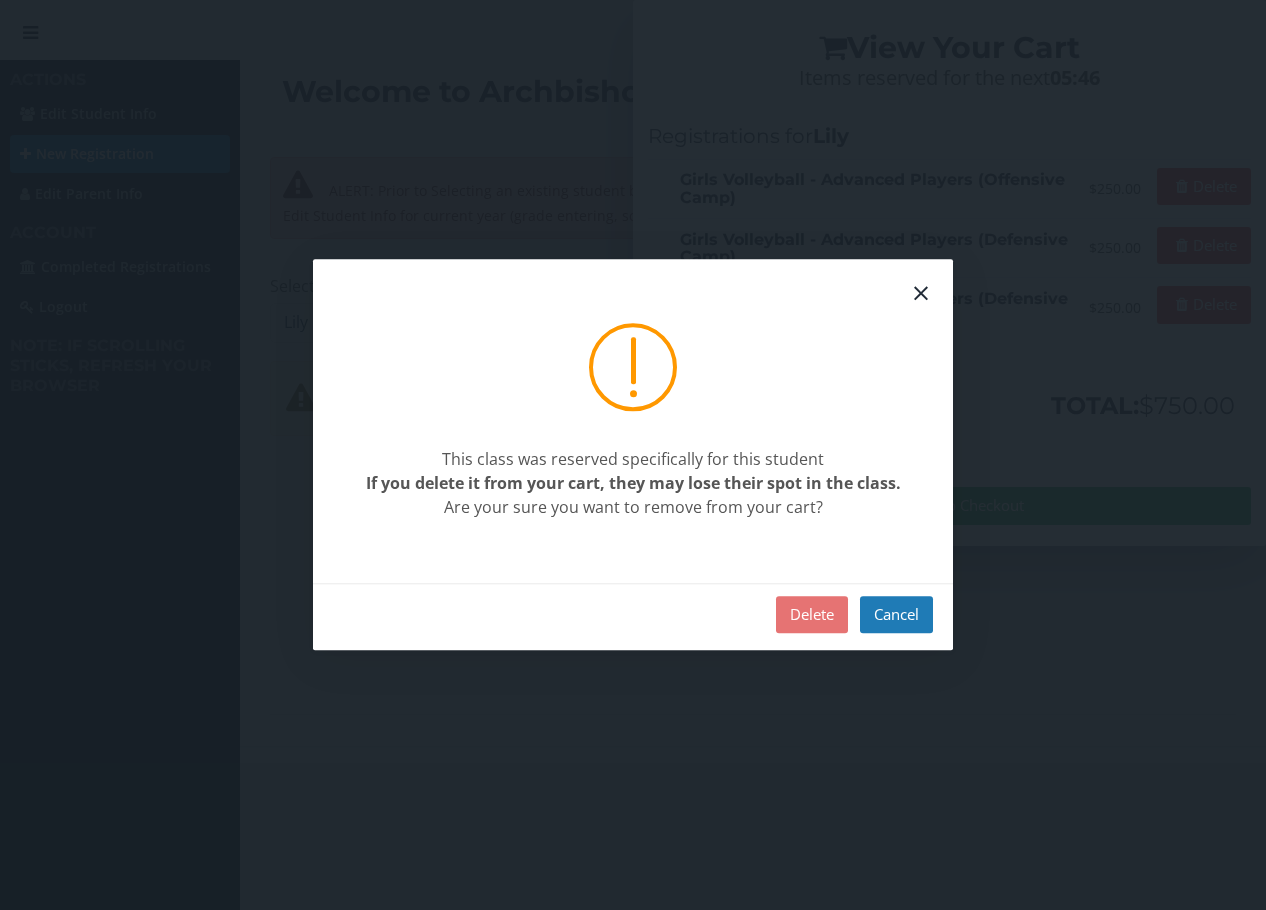 click on "Delete" at bounding box center (812, 614) 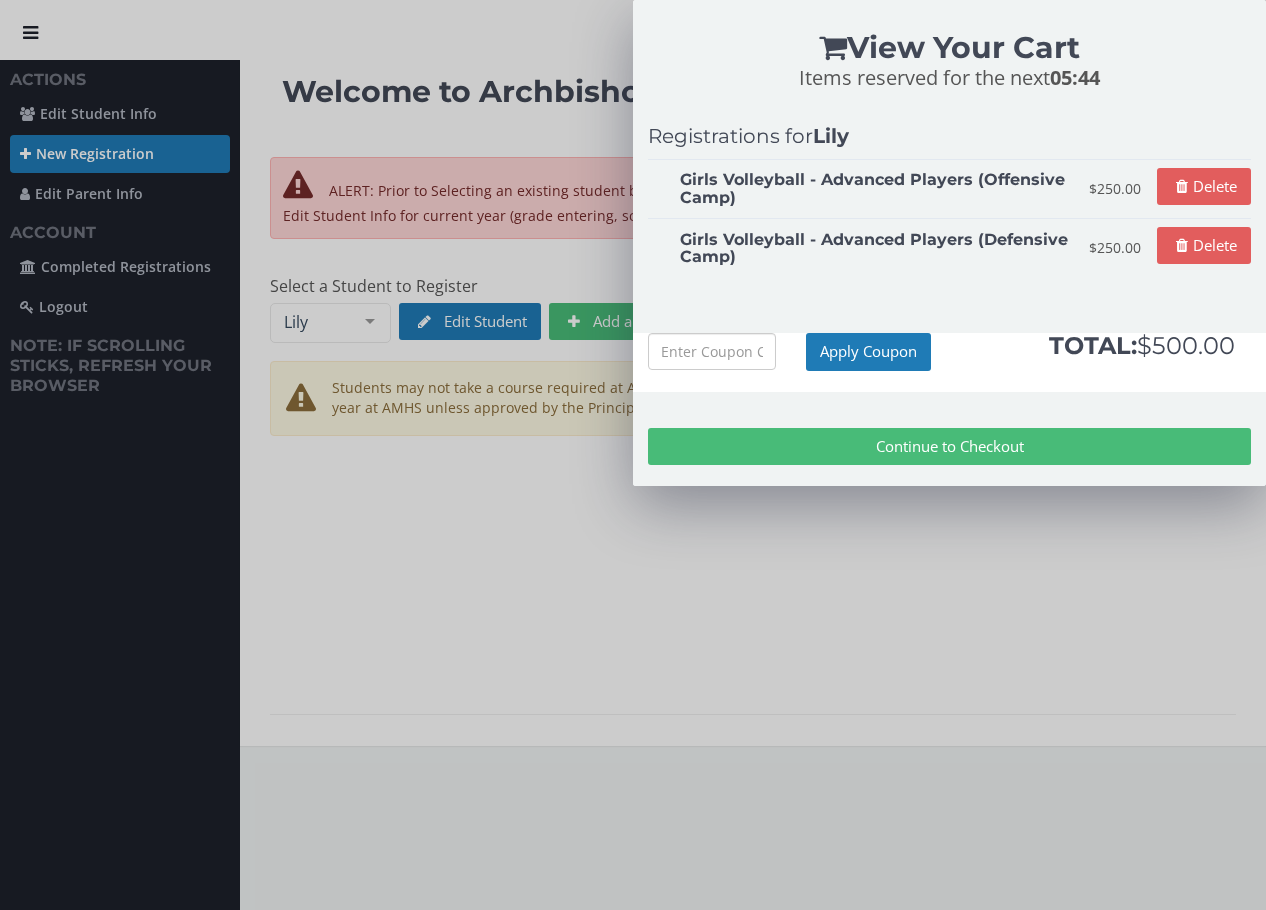 click on "Continue to Checkout" at bounding box center [949, 446] 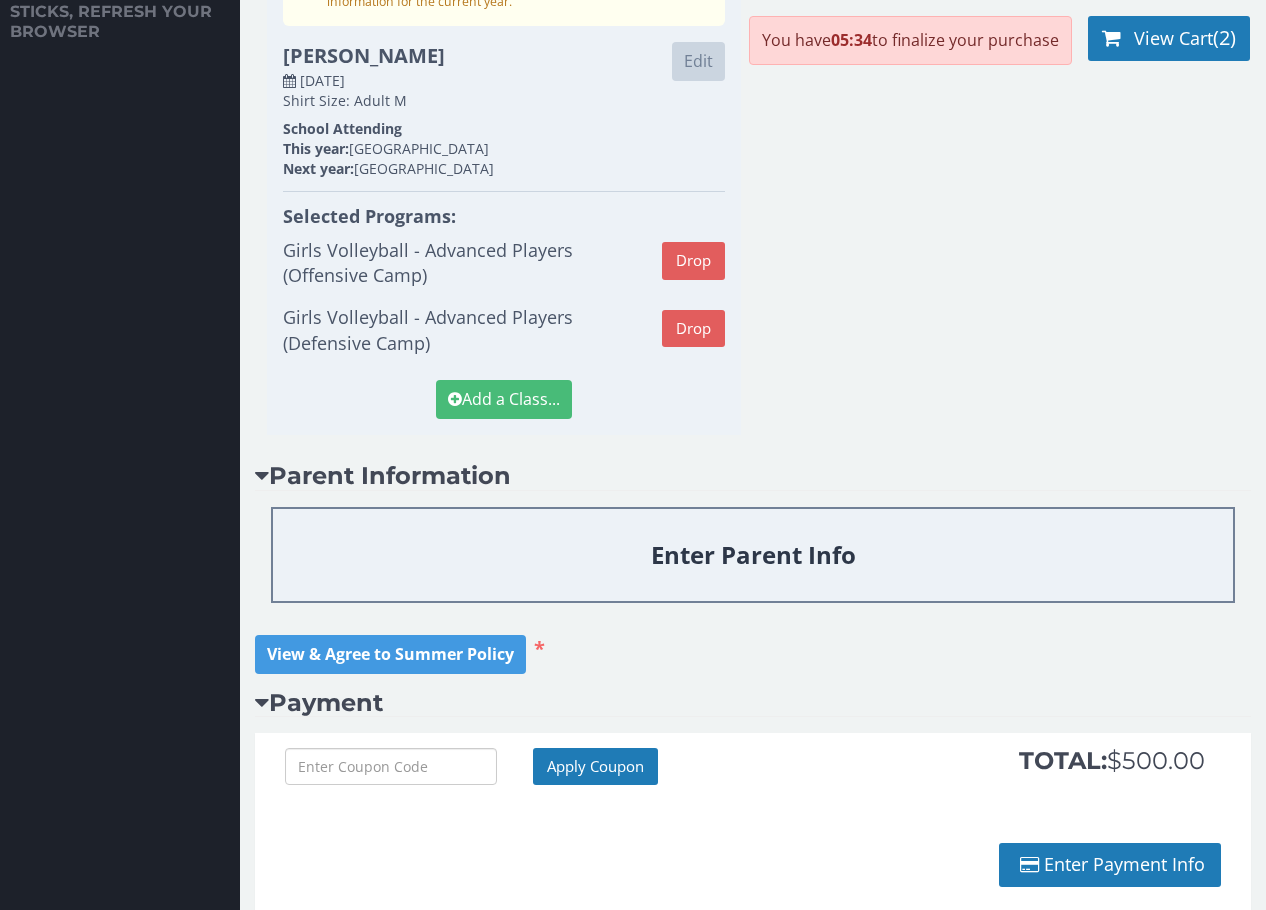 scroll, scrollTop: 372, scrollLeft: 0, axis: vertical 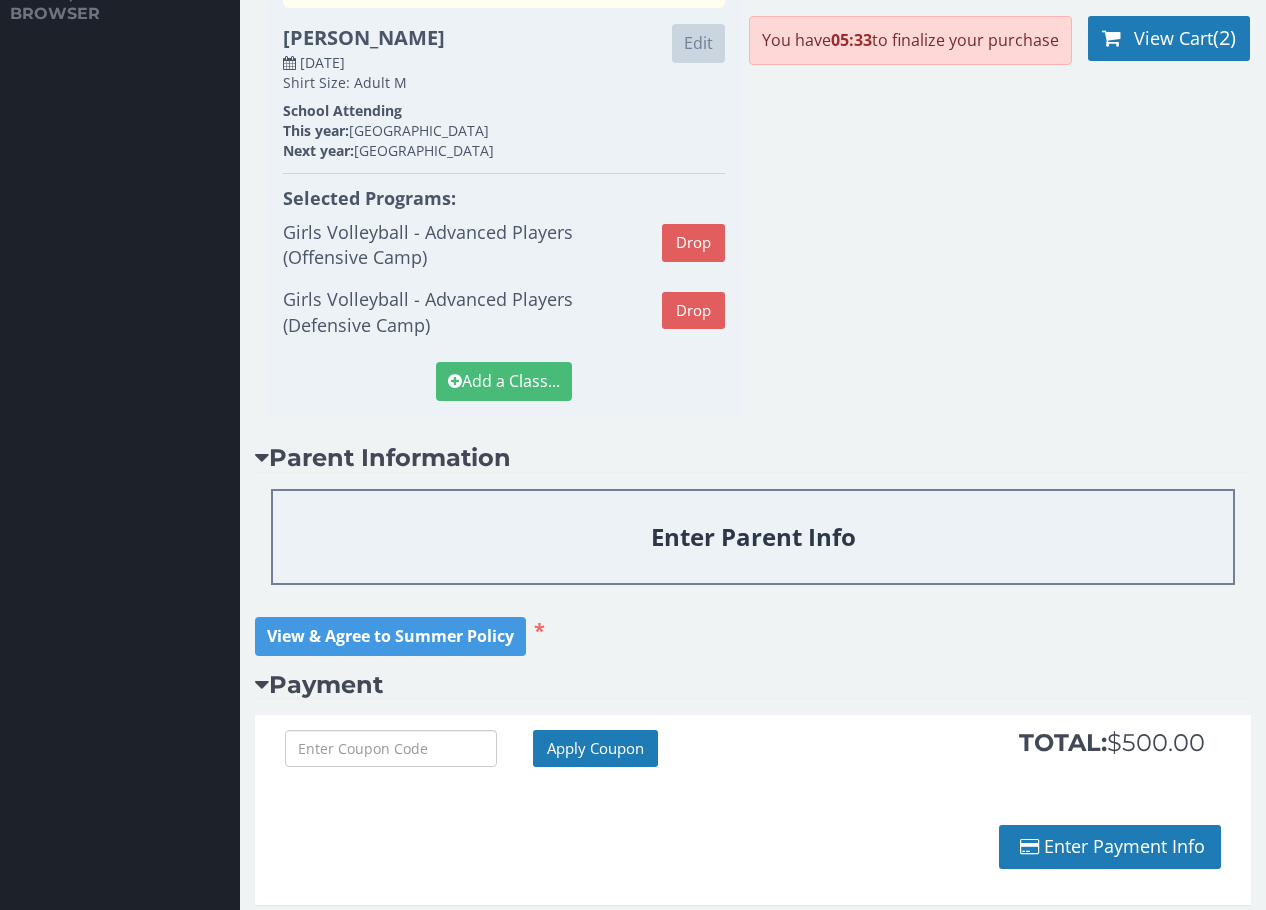 click on "Enter Parent Info" at bounding box center (753, 537) 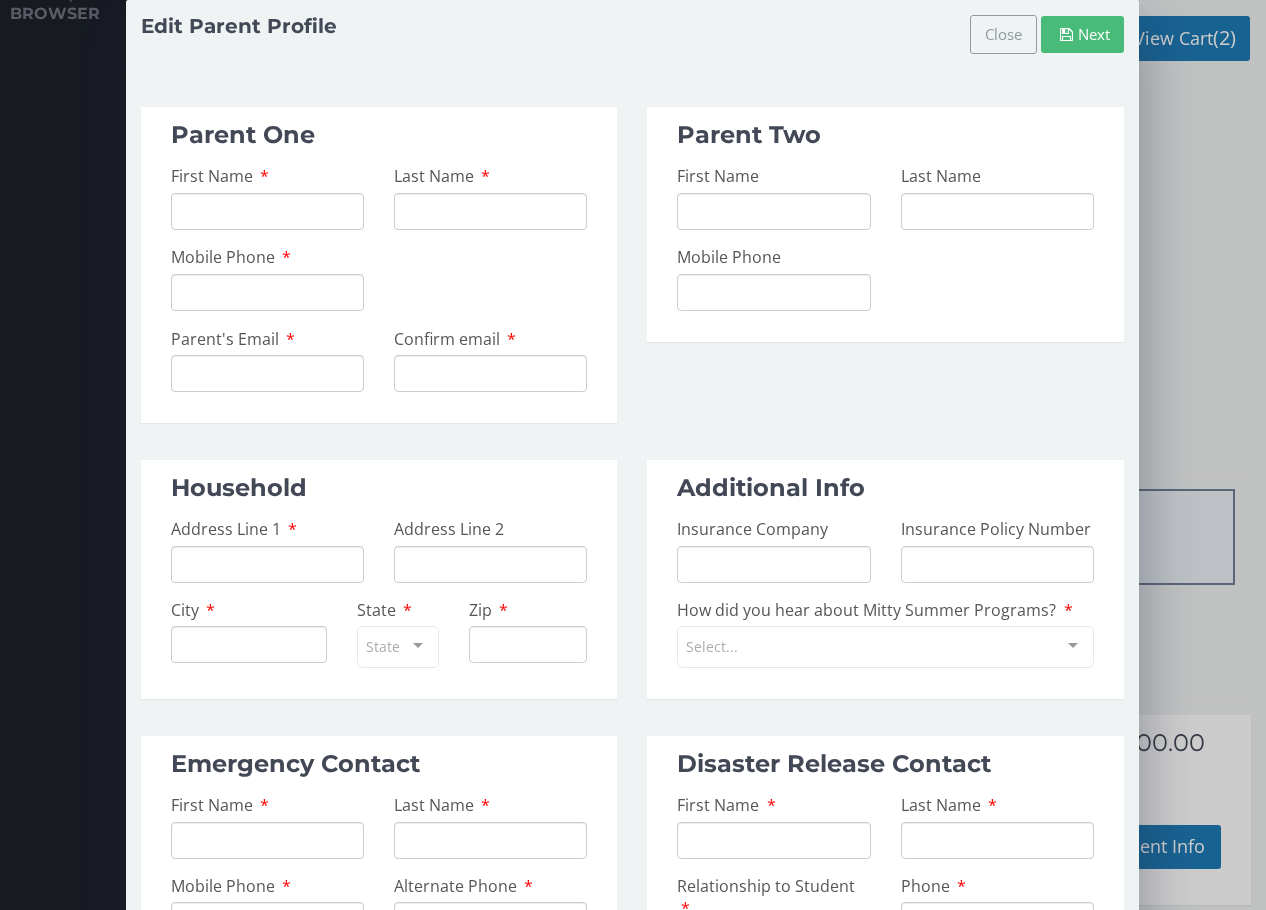 click on "First Name" at bounding box center [267, 211] 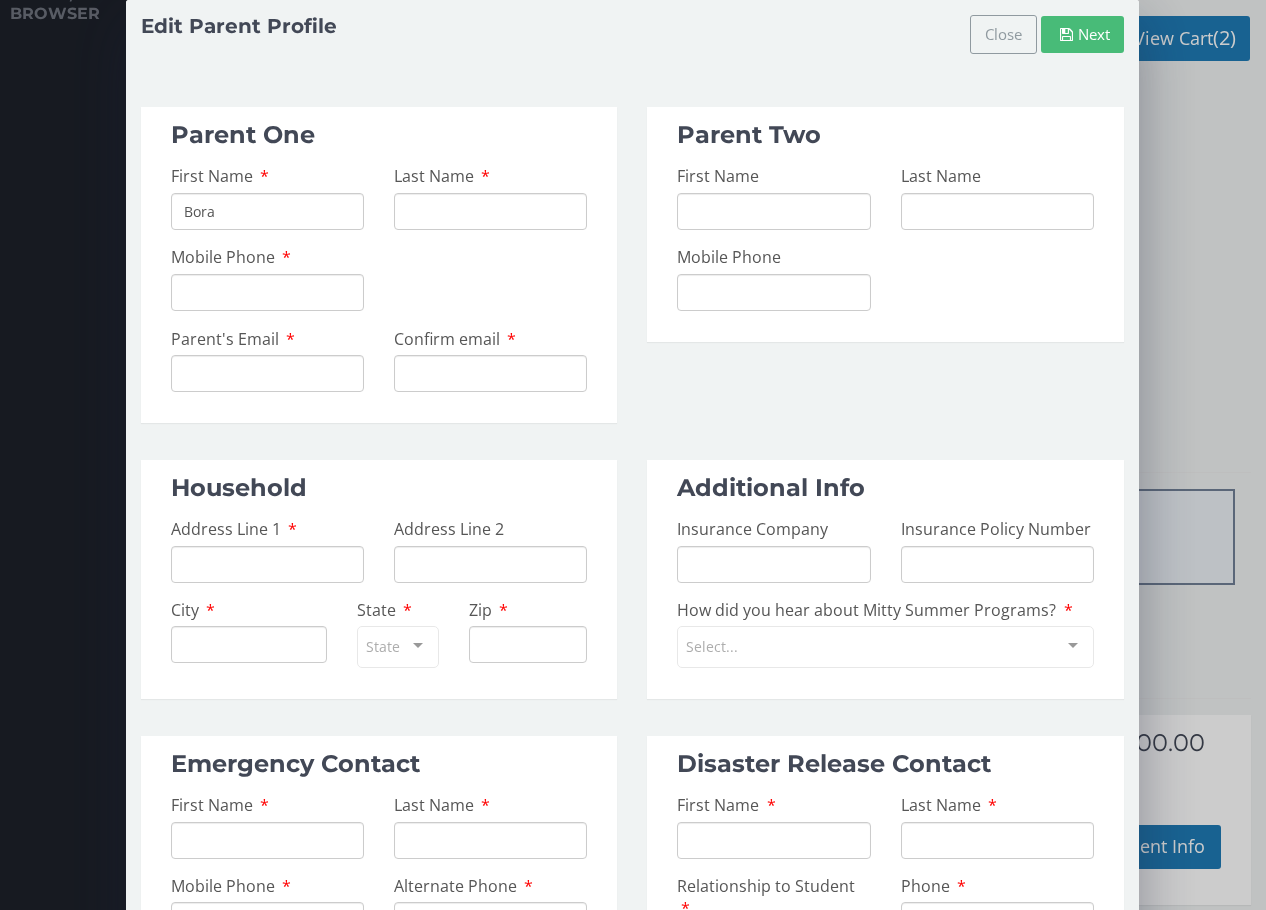 type on "Bora" 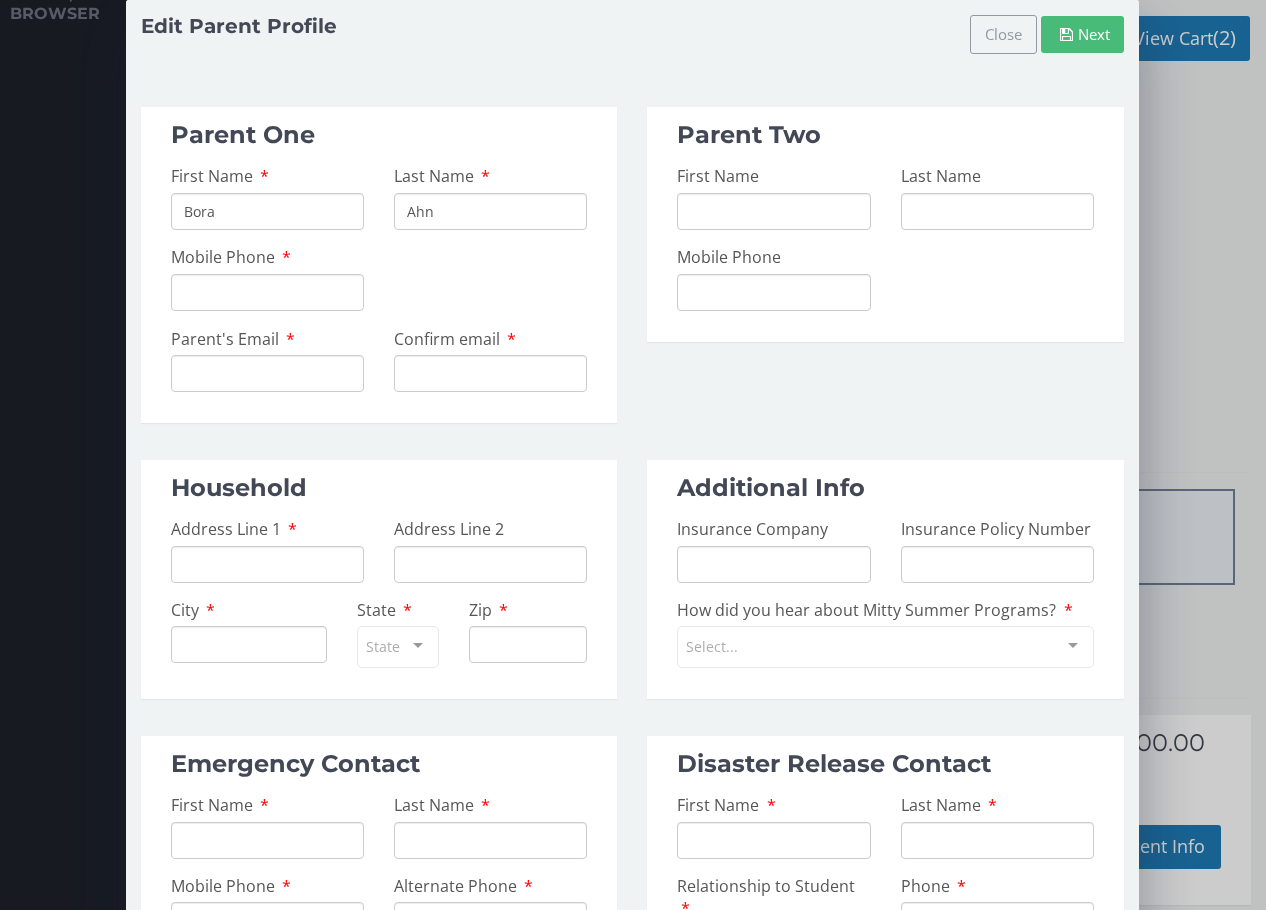 type on "Ahn" 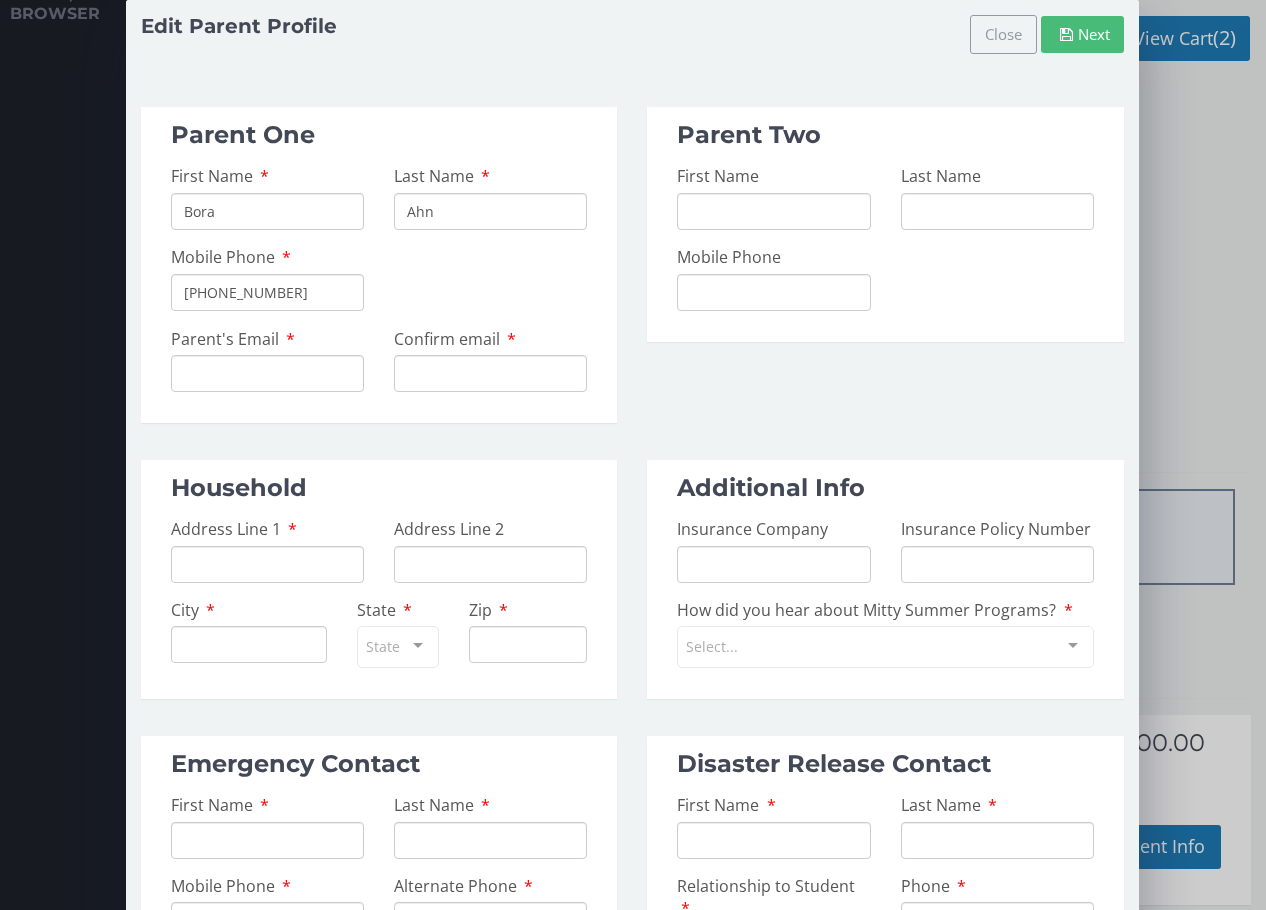 type on "[PHONE_NUMBER]" 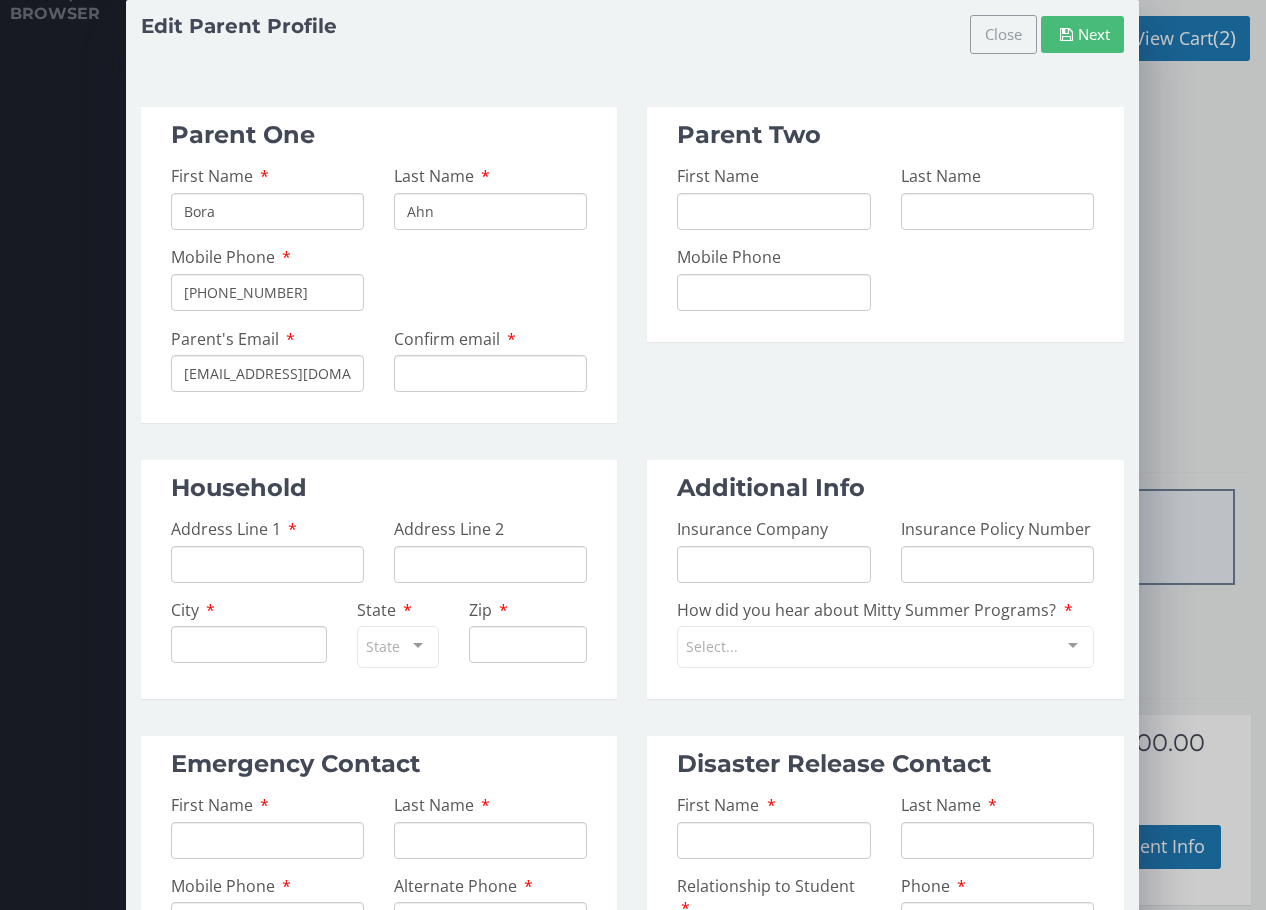 type on "[EMAIL_ADDRESS][DOMAIN_NAME]" 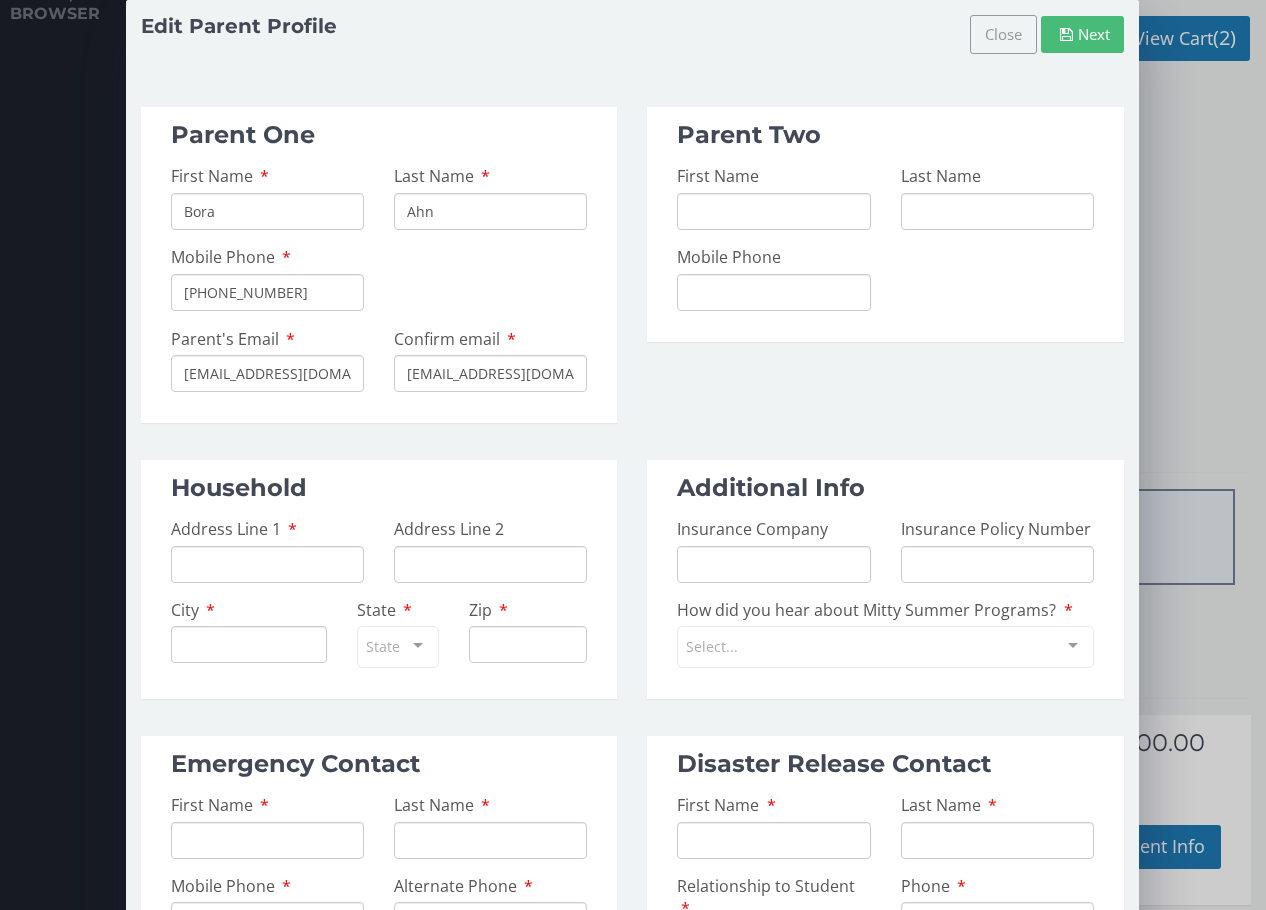 type on "[EMAIL_ADDRESS][DOMAIN_NAME]" 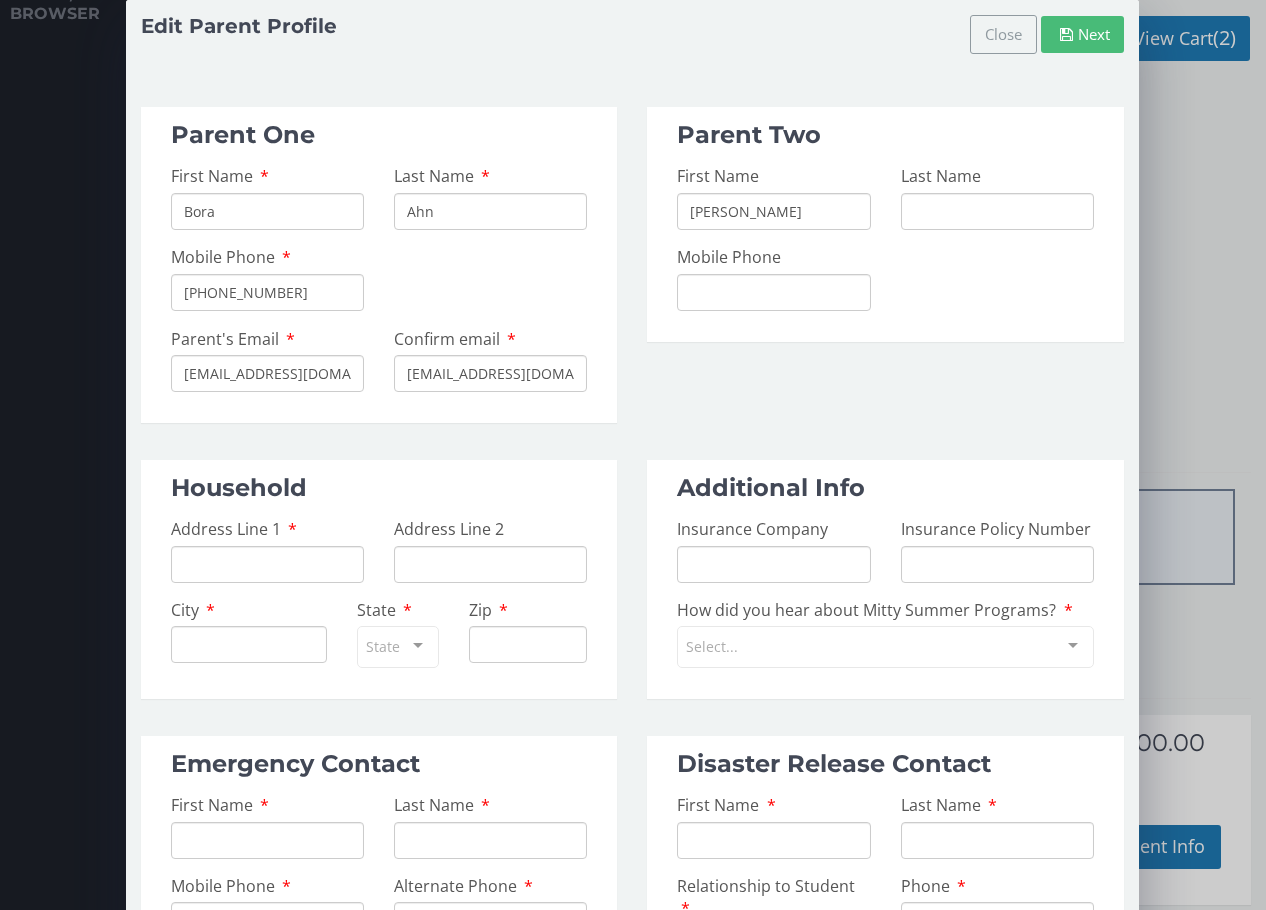 type on "[PERSON_NAME]" 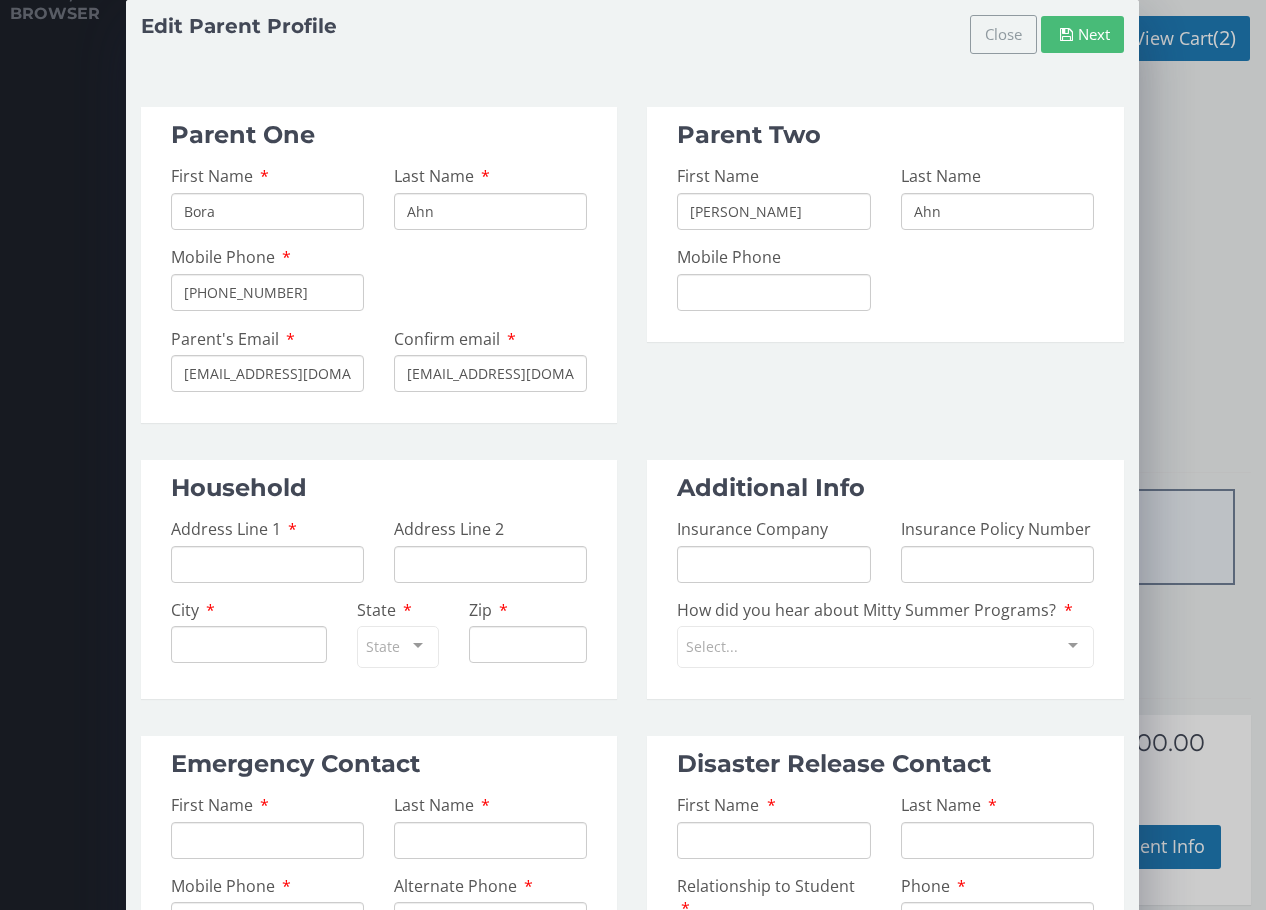 type on "Ahn" 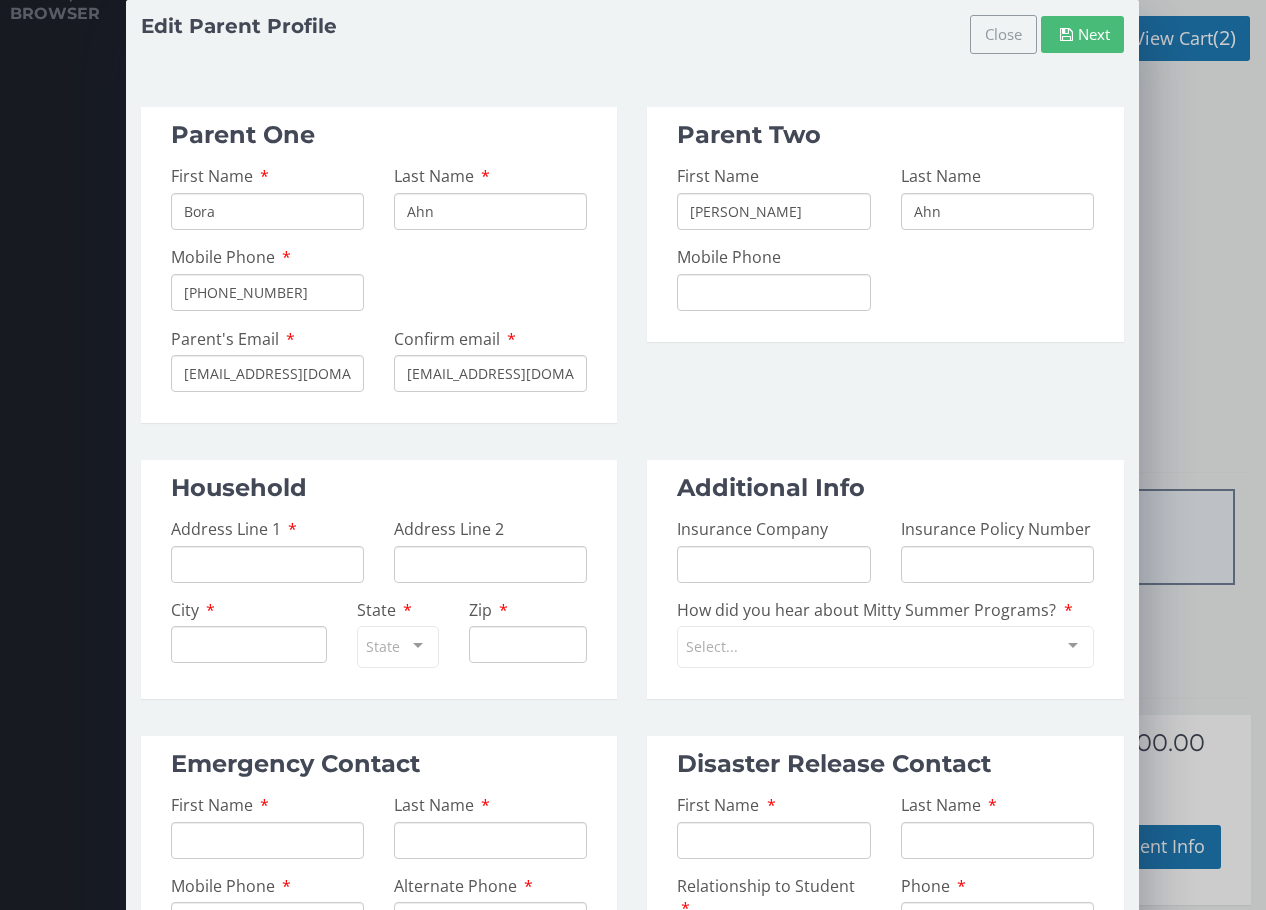 click on "Mobile Phone" at bounding box center [267, 292] 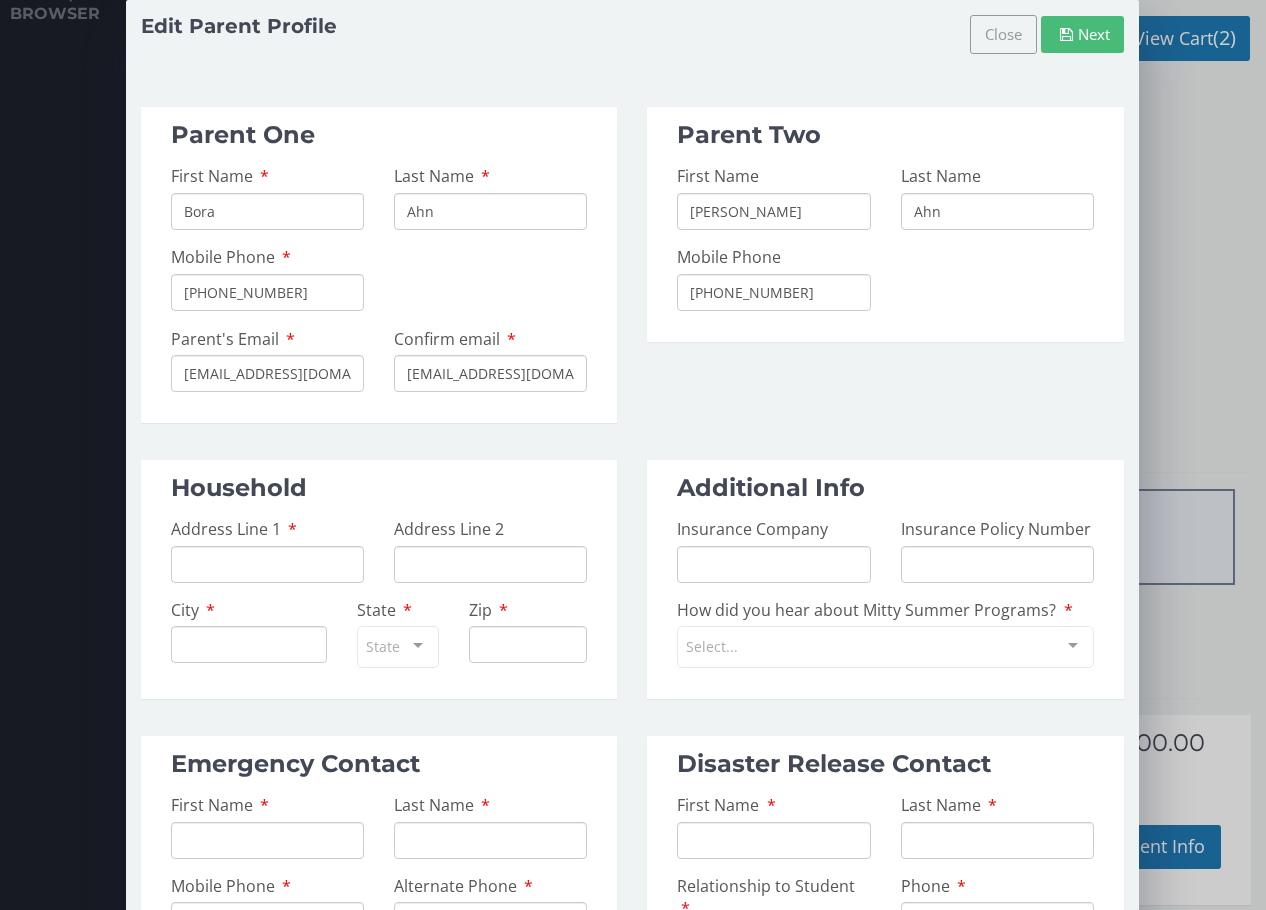 type on "[PHONE_NUMBER]" 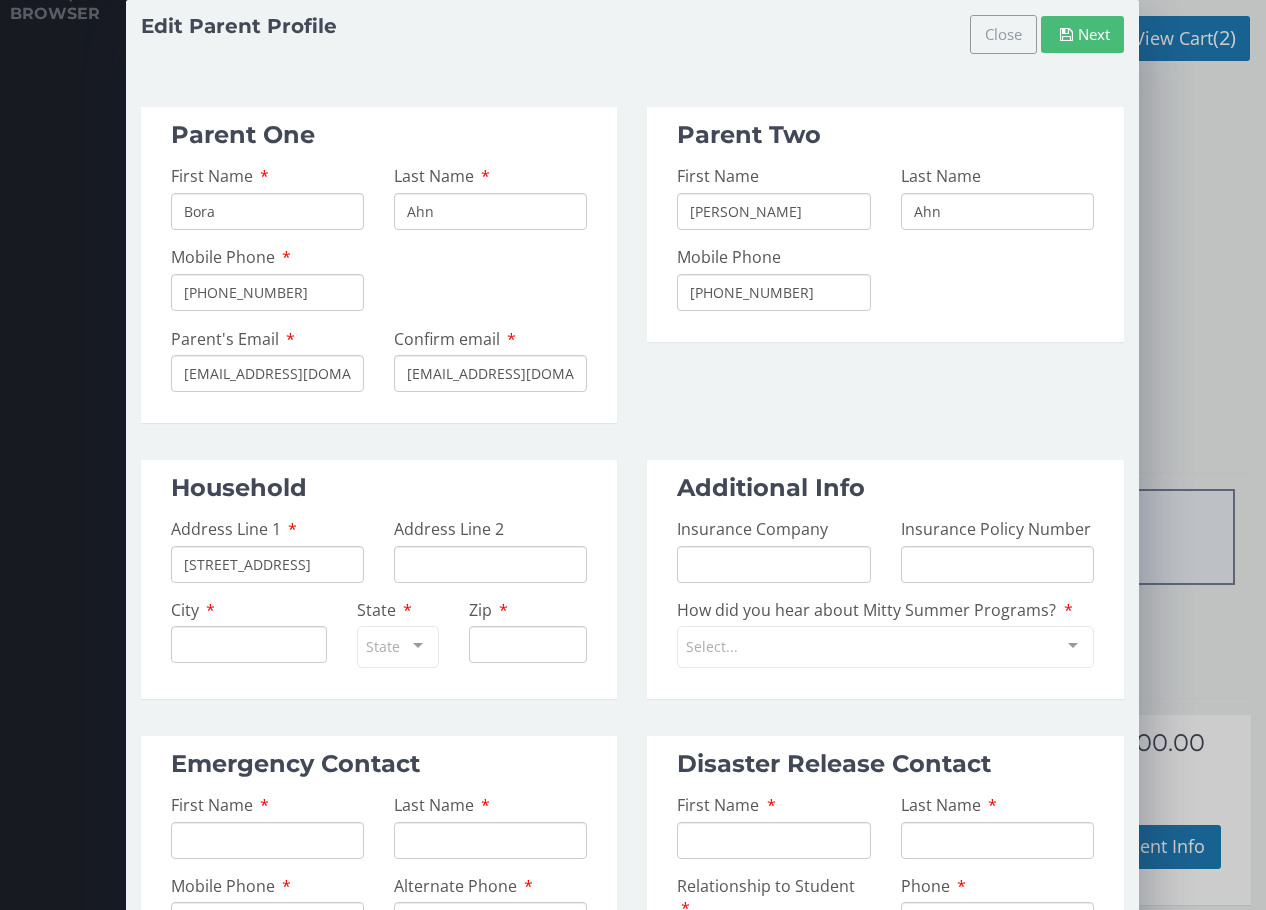 type on "[STREET_ADDRESS]" 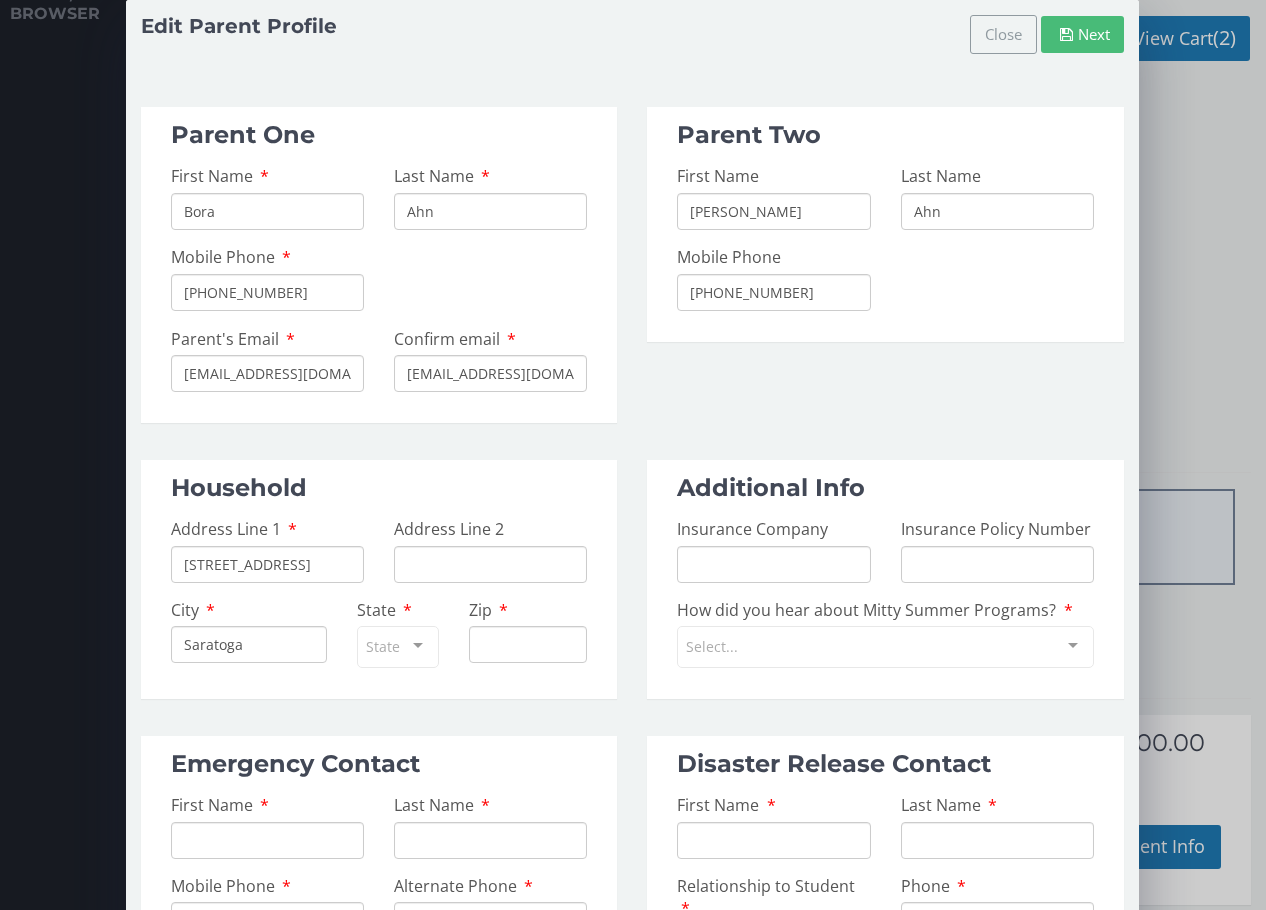 type on "Saratoga" 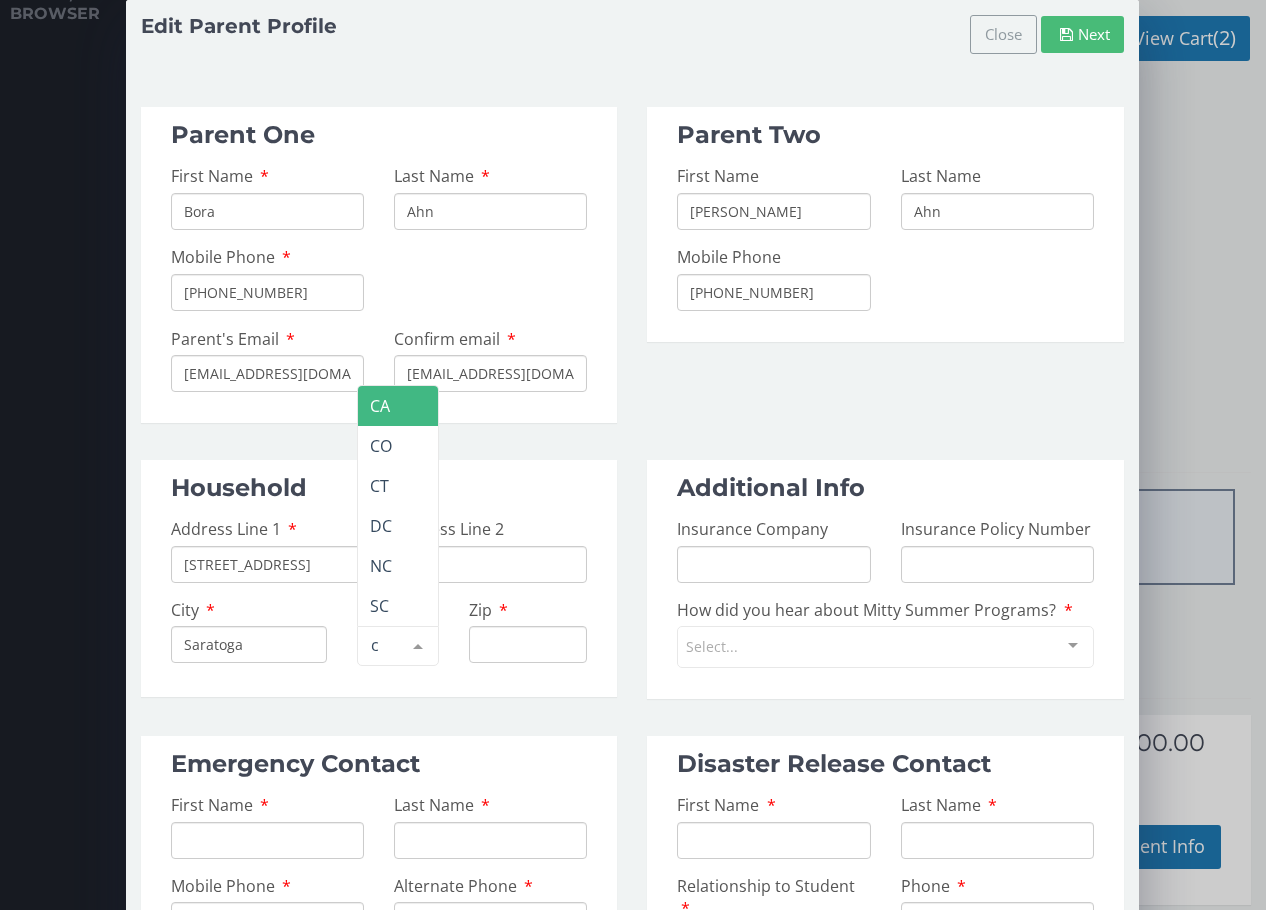 type on "ca" 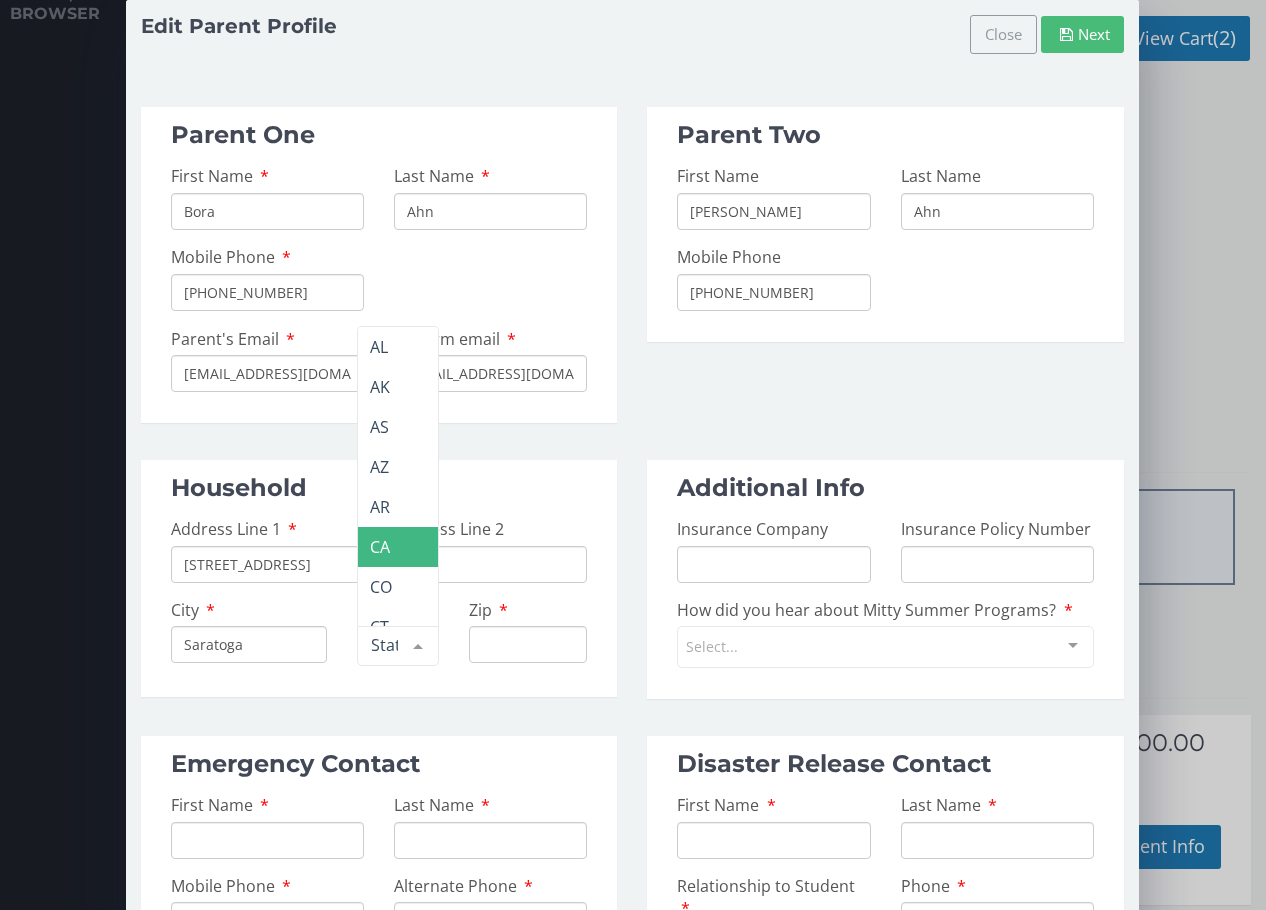 click on "CA" at bounding box center [449, 547] 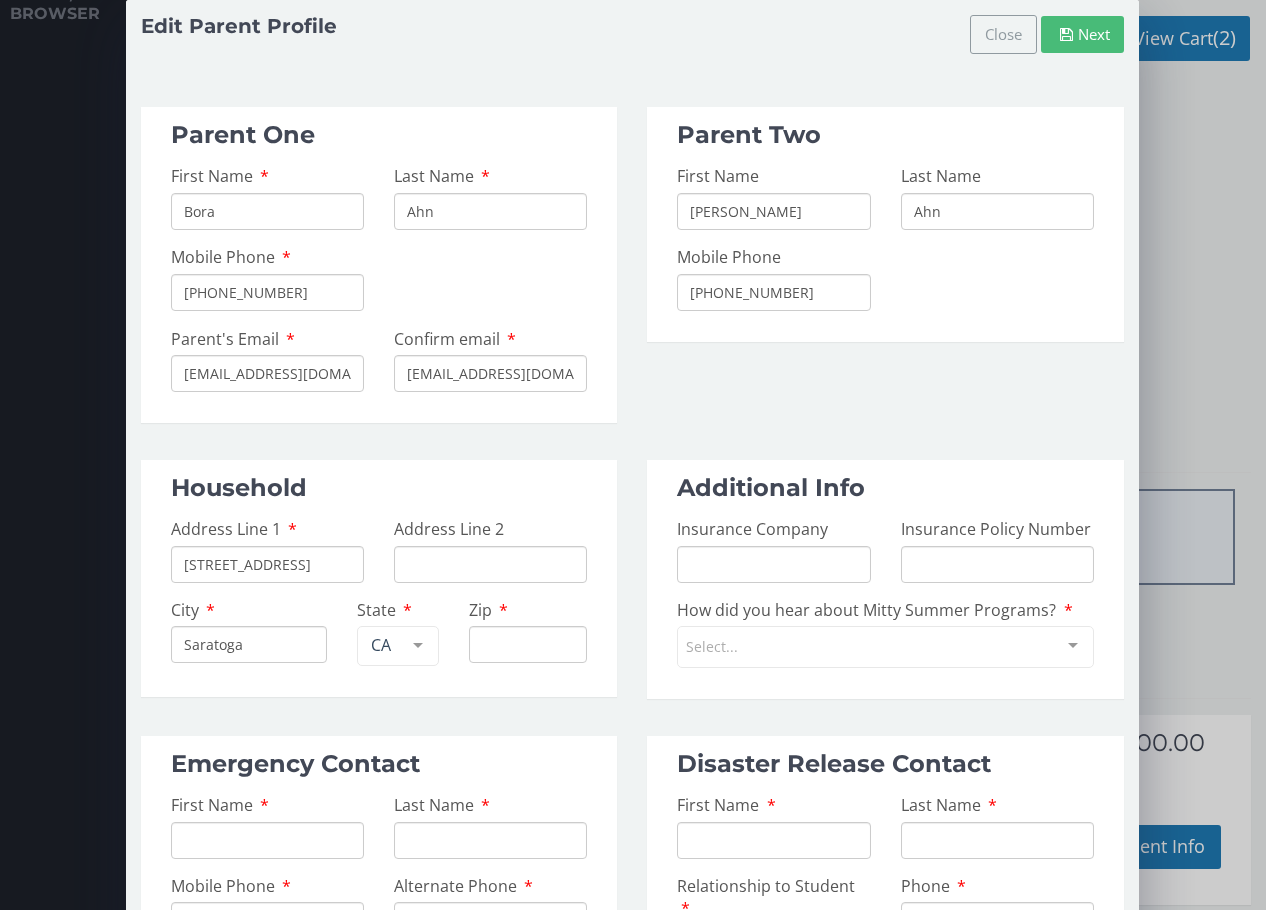 click on "Zip" at bounding box center [528, 644] 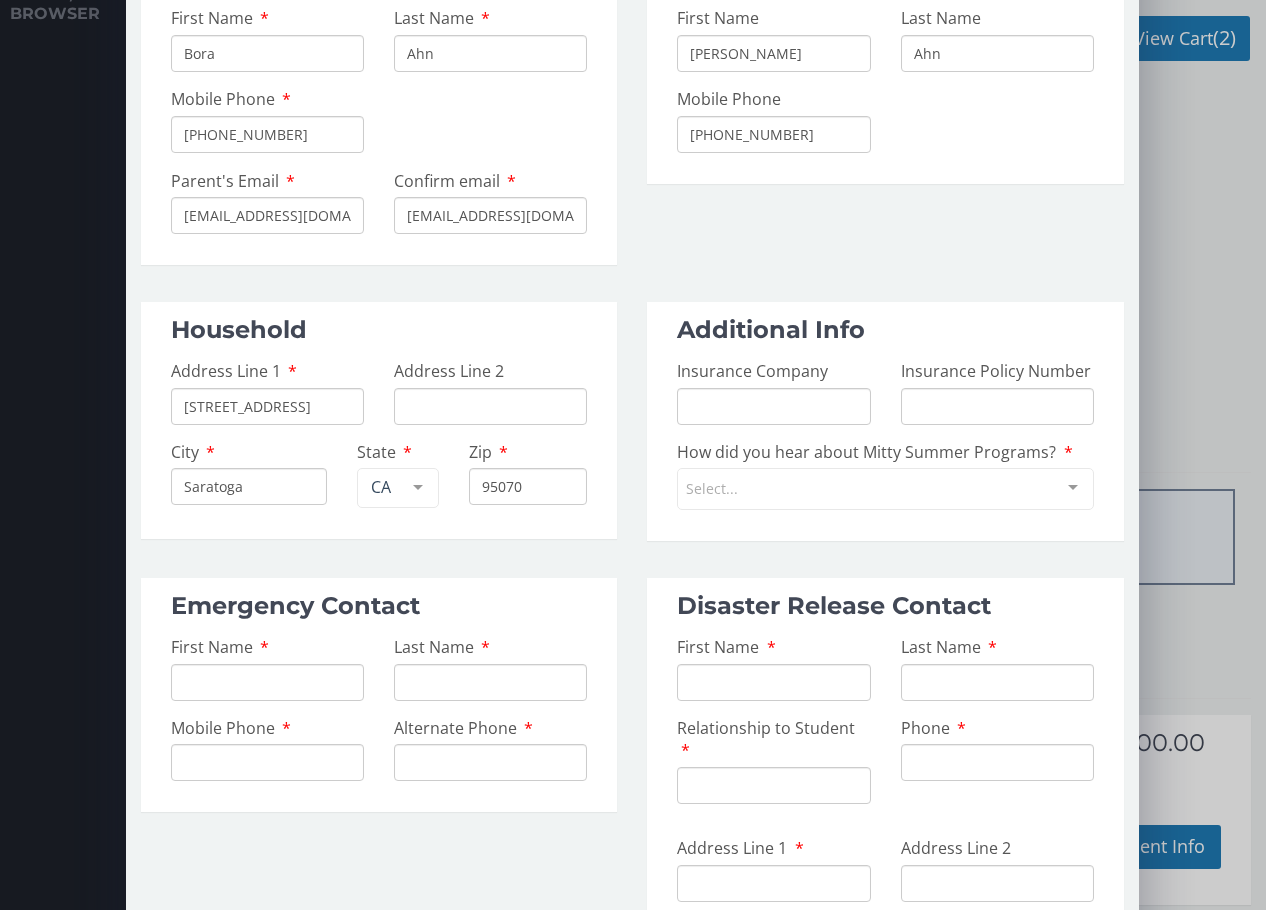 scroll, scrollTop: 159, scrollLeft: 0, axis: vertical 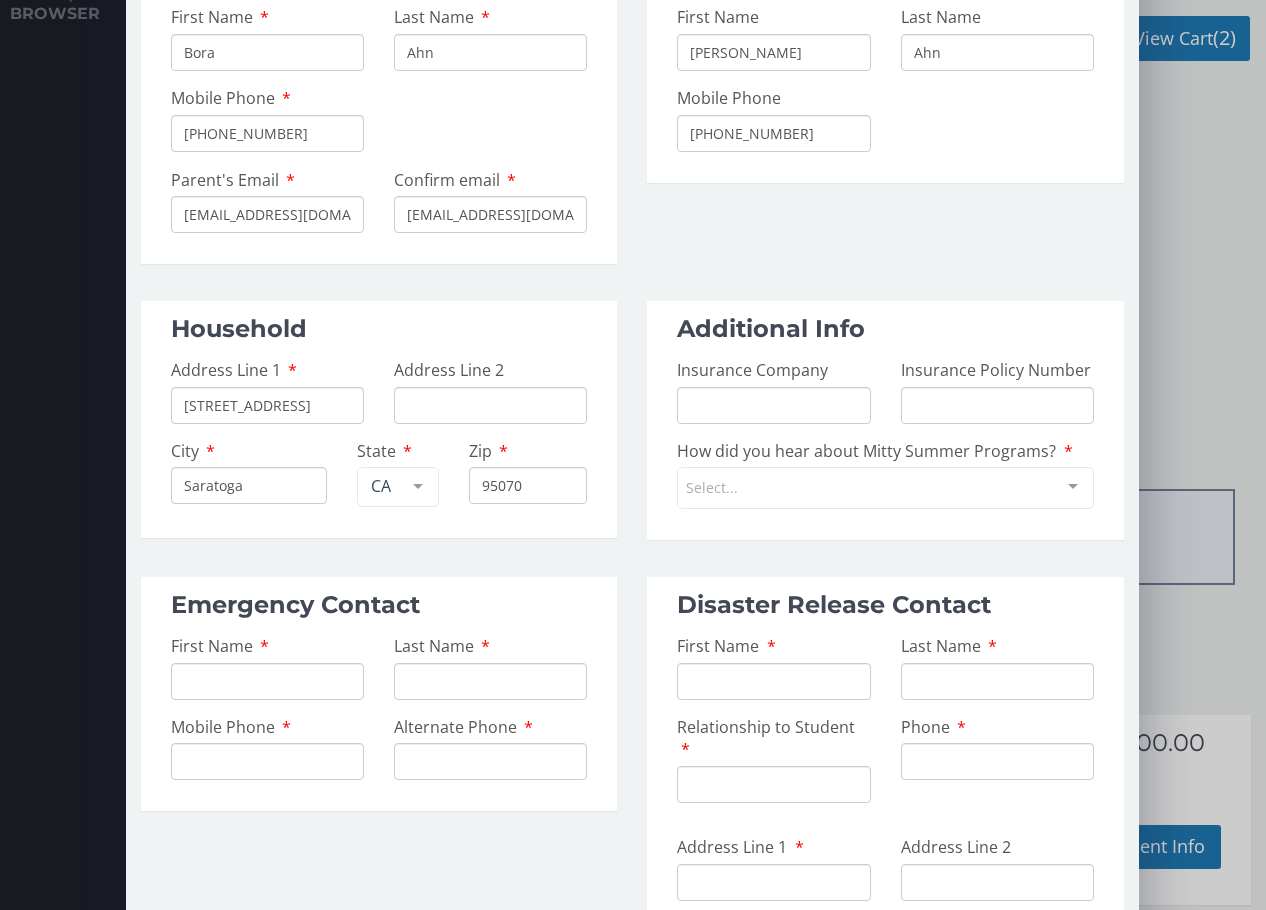 type on "95070" 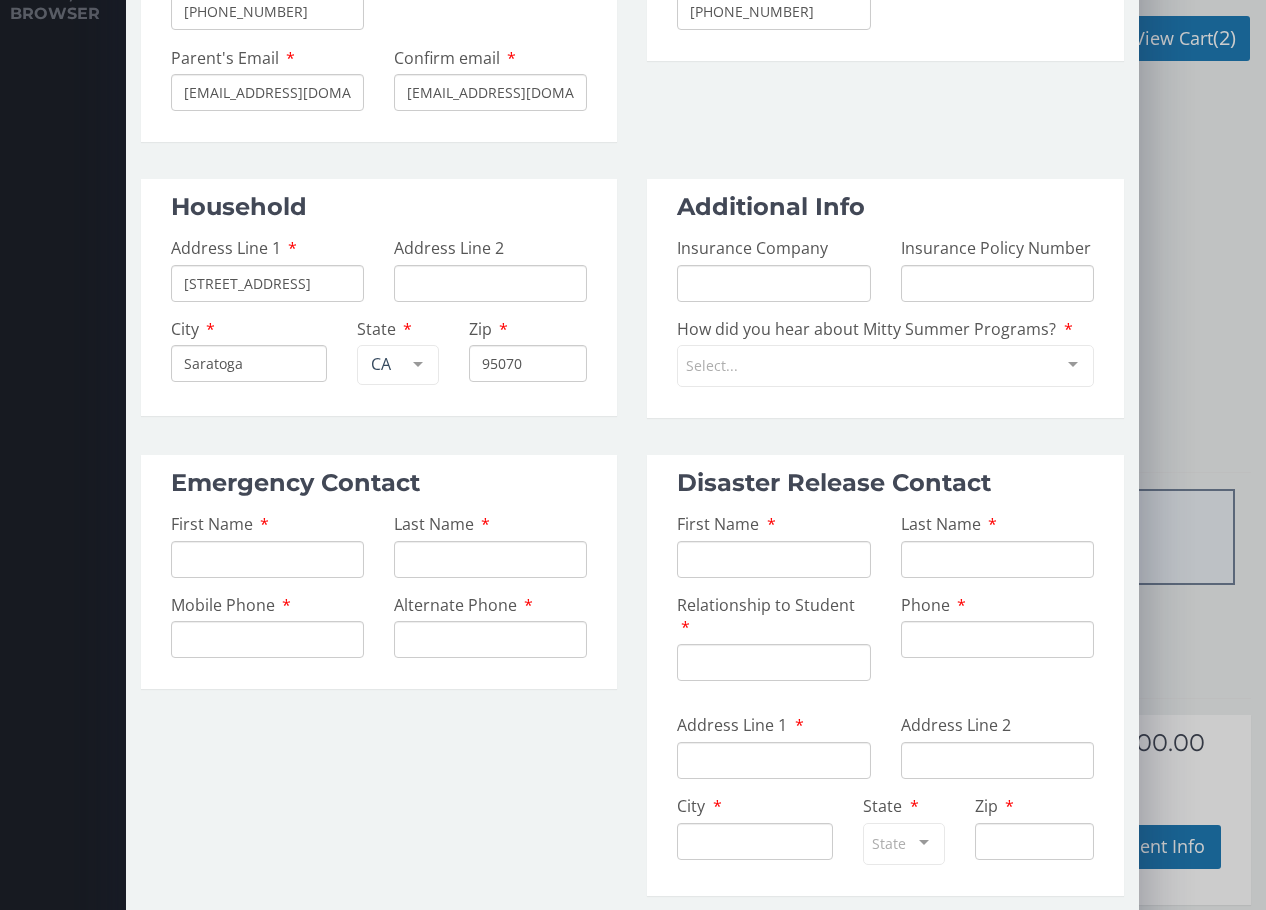 scroll, scrollTop: 295, scrollLeft: 0, axis: vertical 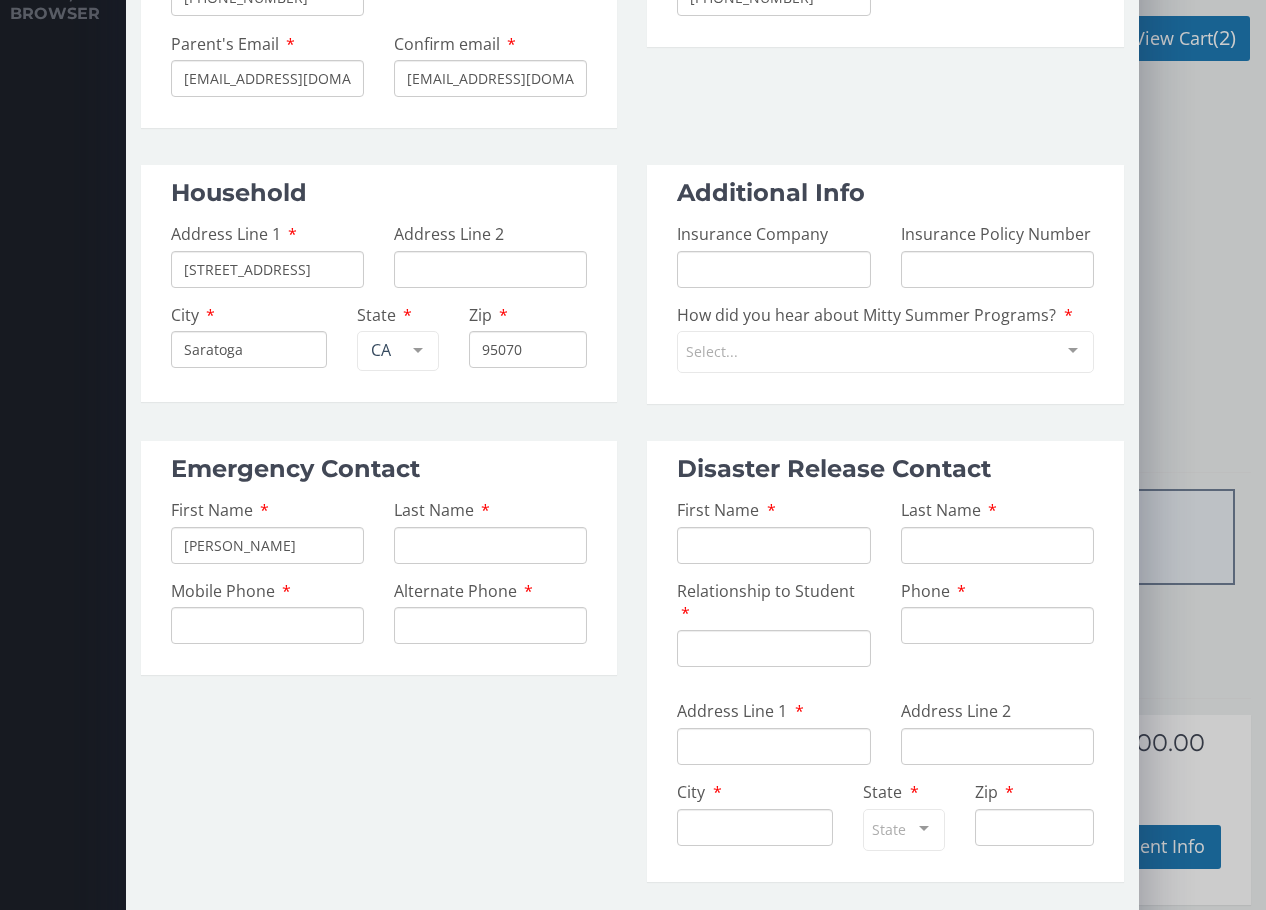 type on "[PERSON_NAME]" 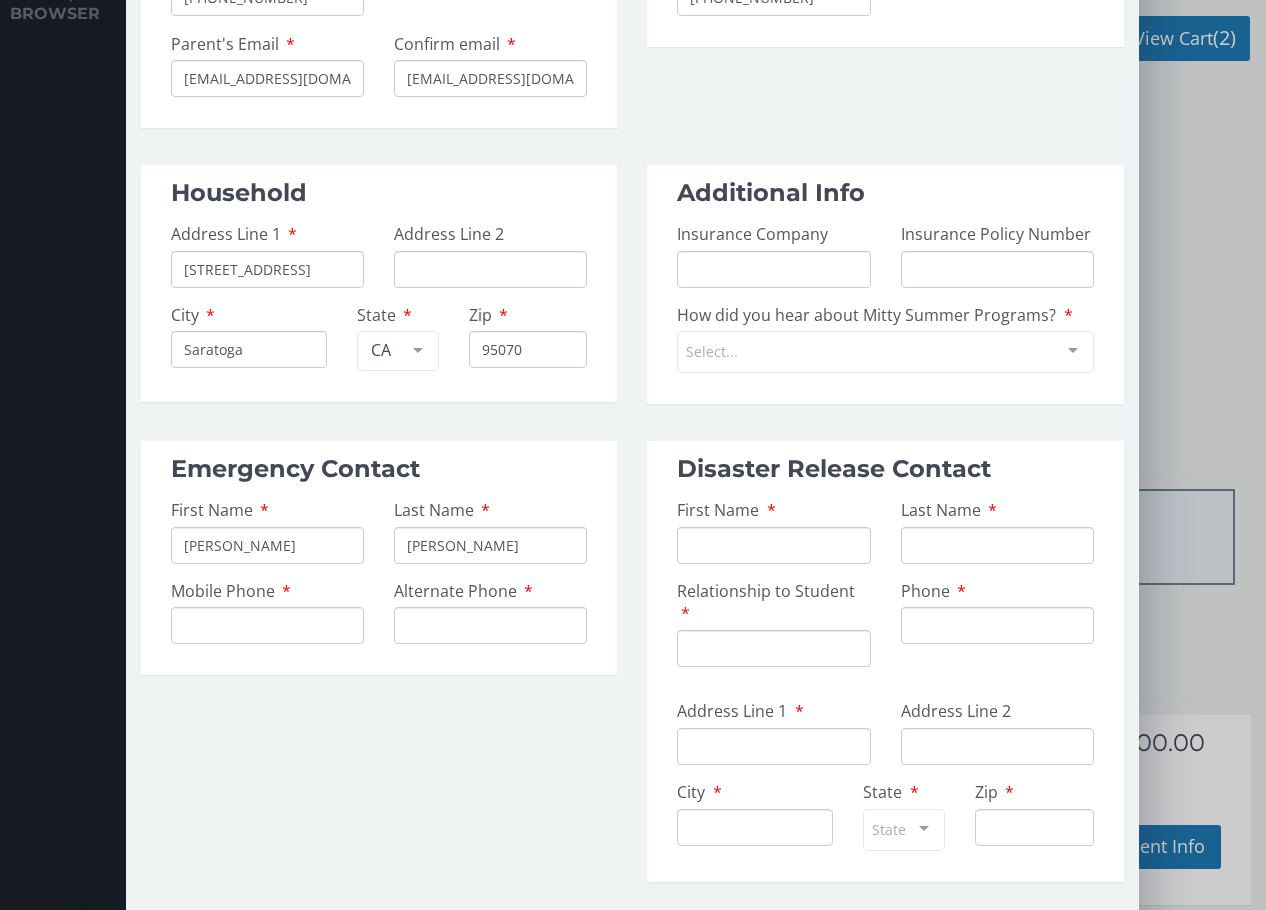 type on "[PERSON_NAME]" 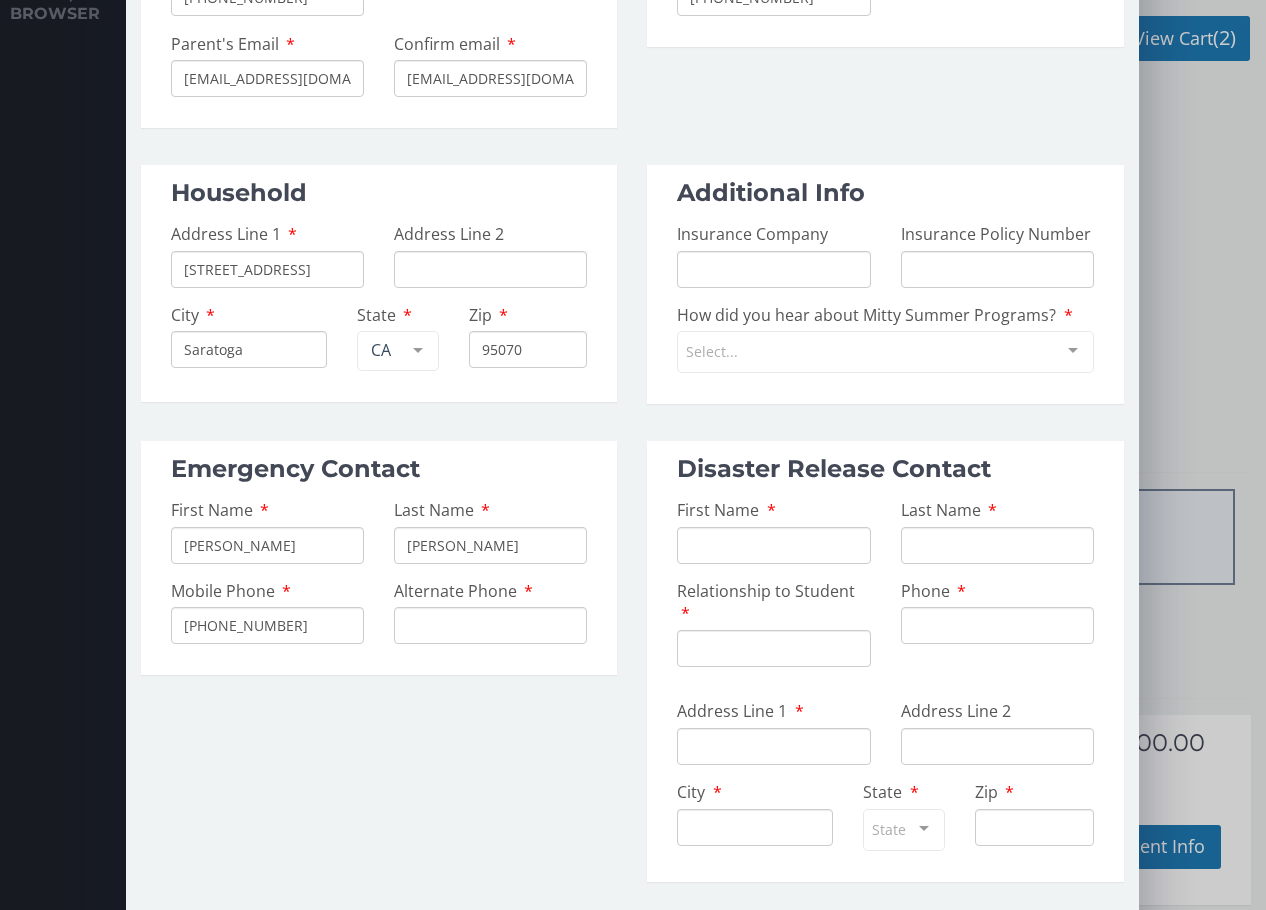 type on "[PHONE_NUMBER]" 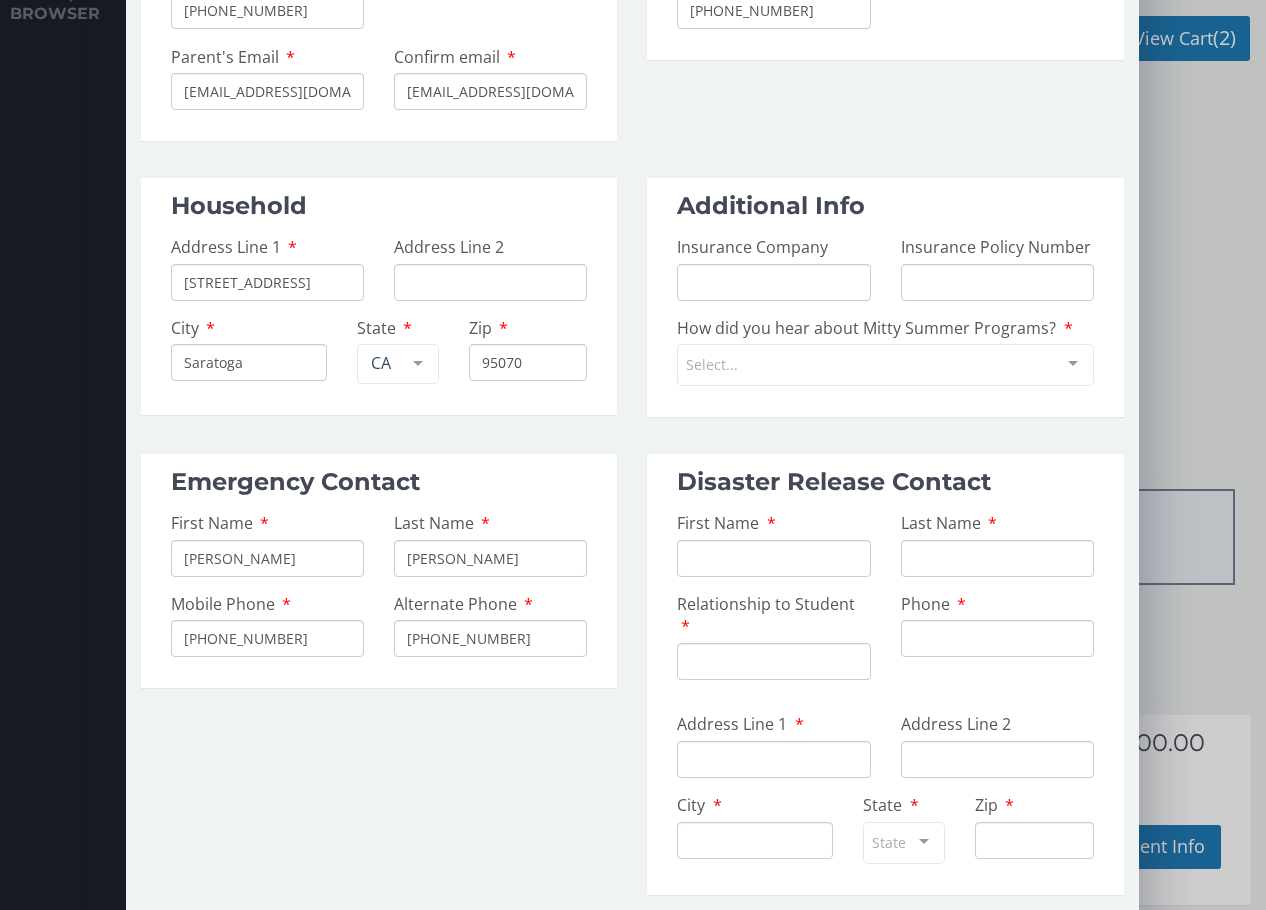 scroll, scrollTop: 315, scrollLeft: 0, axis: vertical 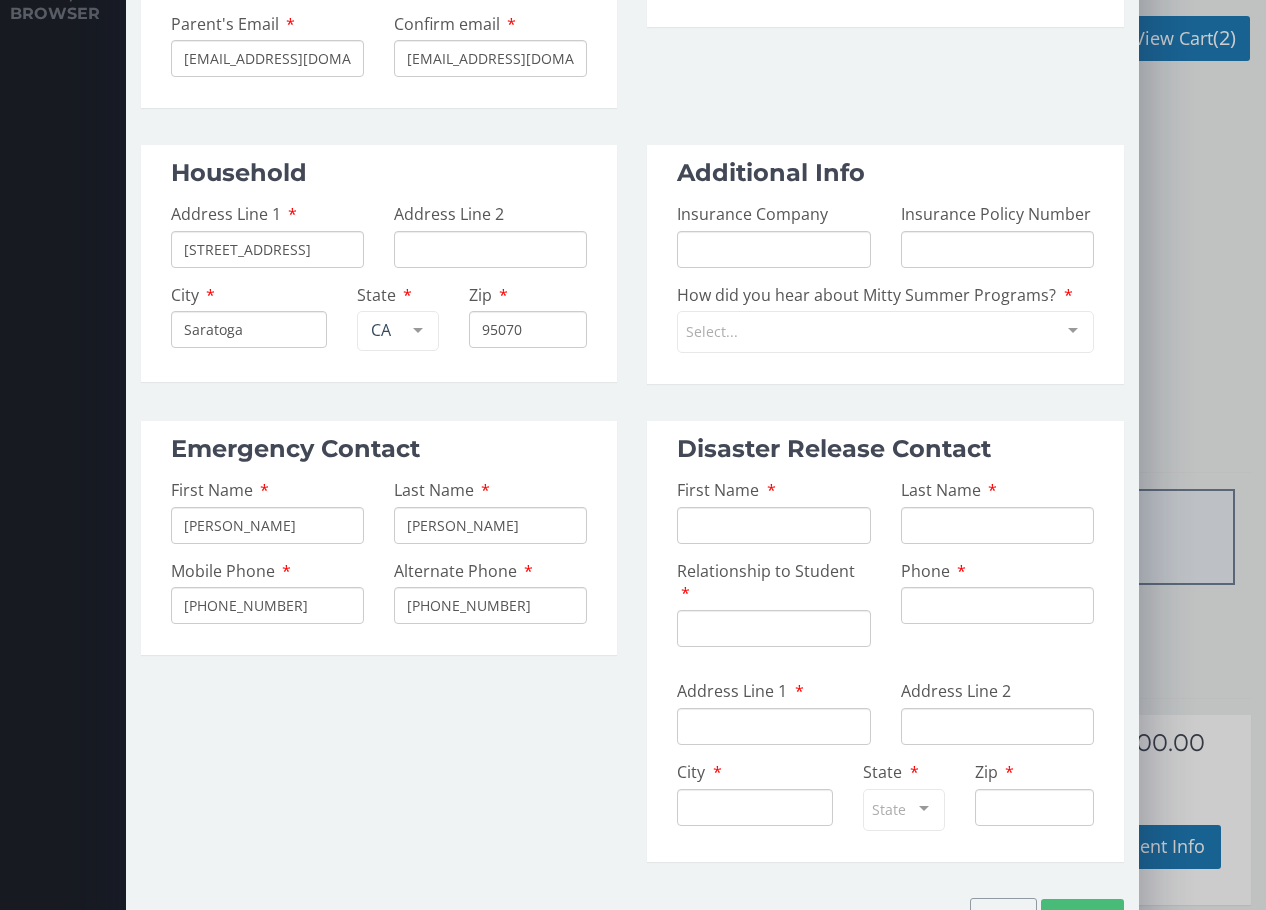 type on "[PHONE_NUMBER]" 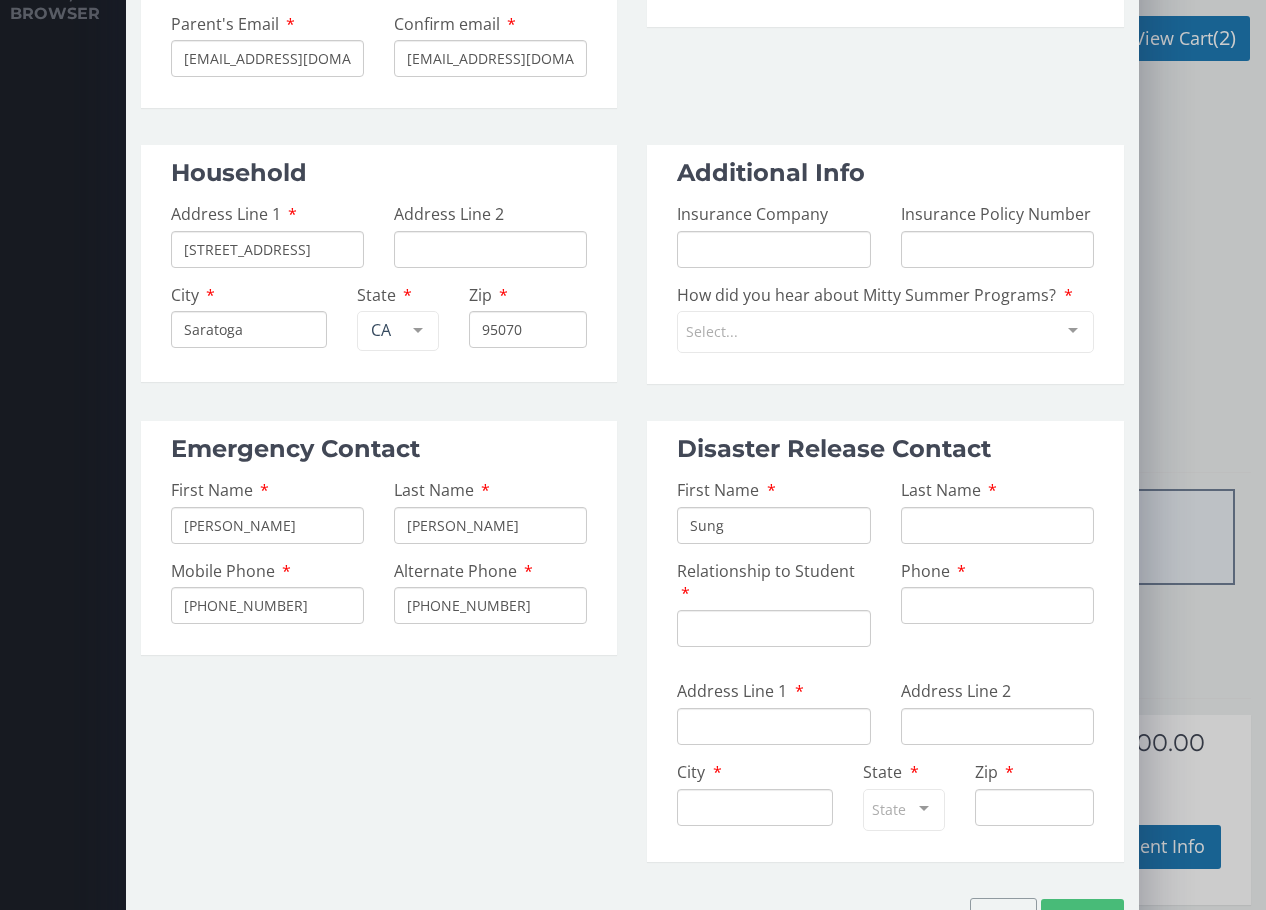 type on "Sung" 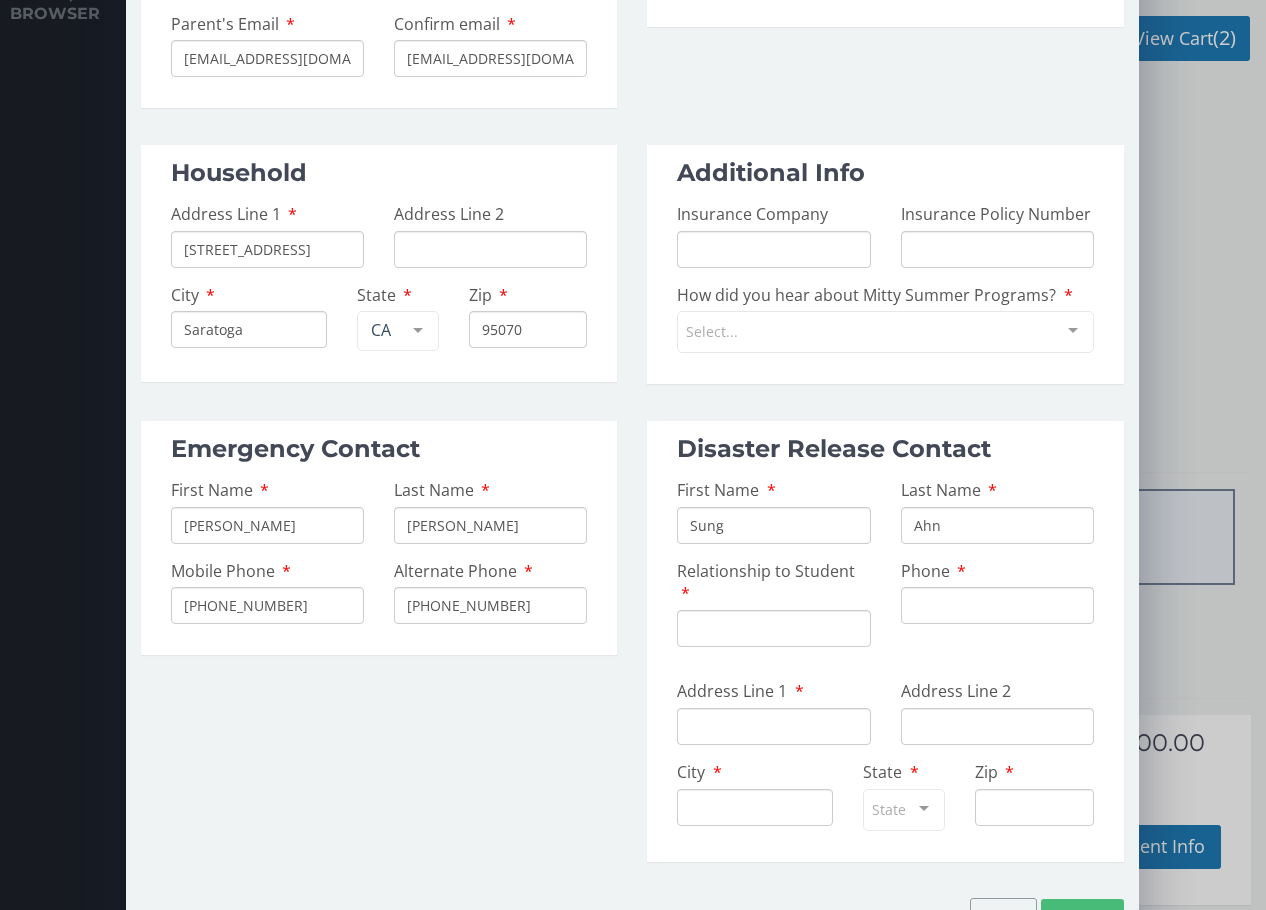 type on "Ahn" 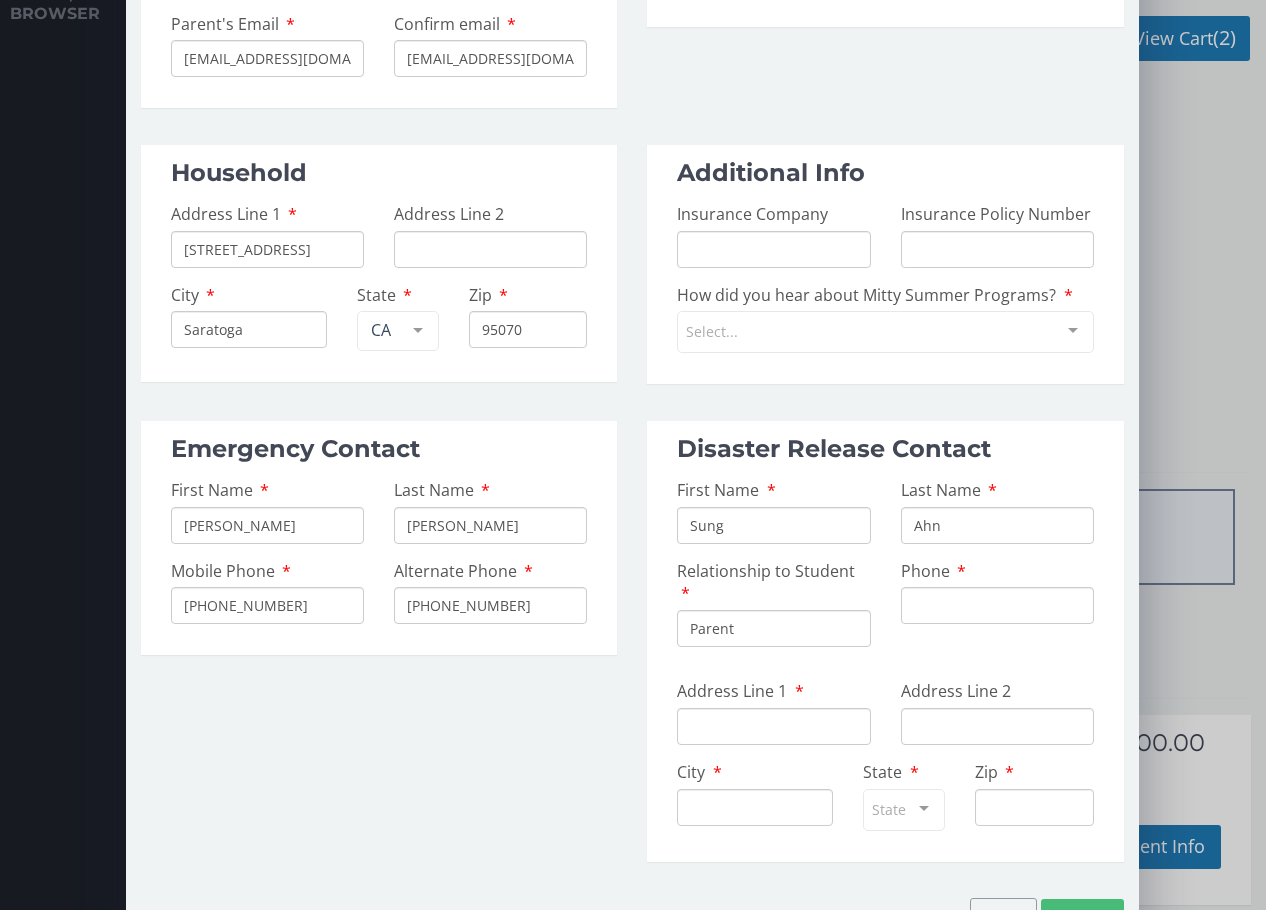 type on "Parent" 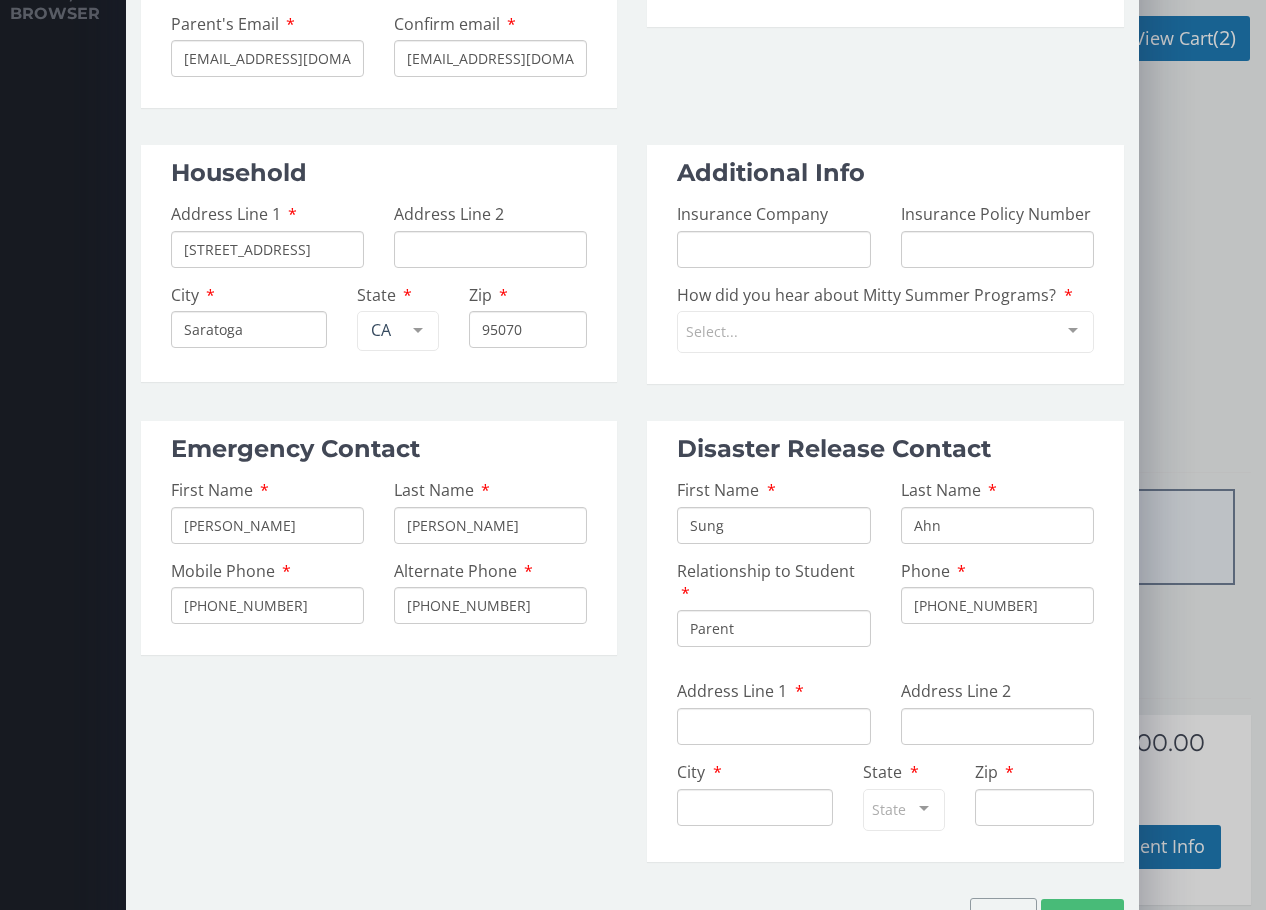 type on "[PHONE_NUMBER]" 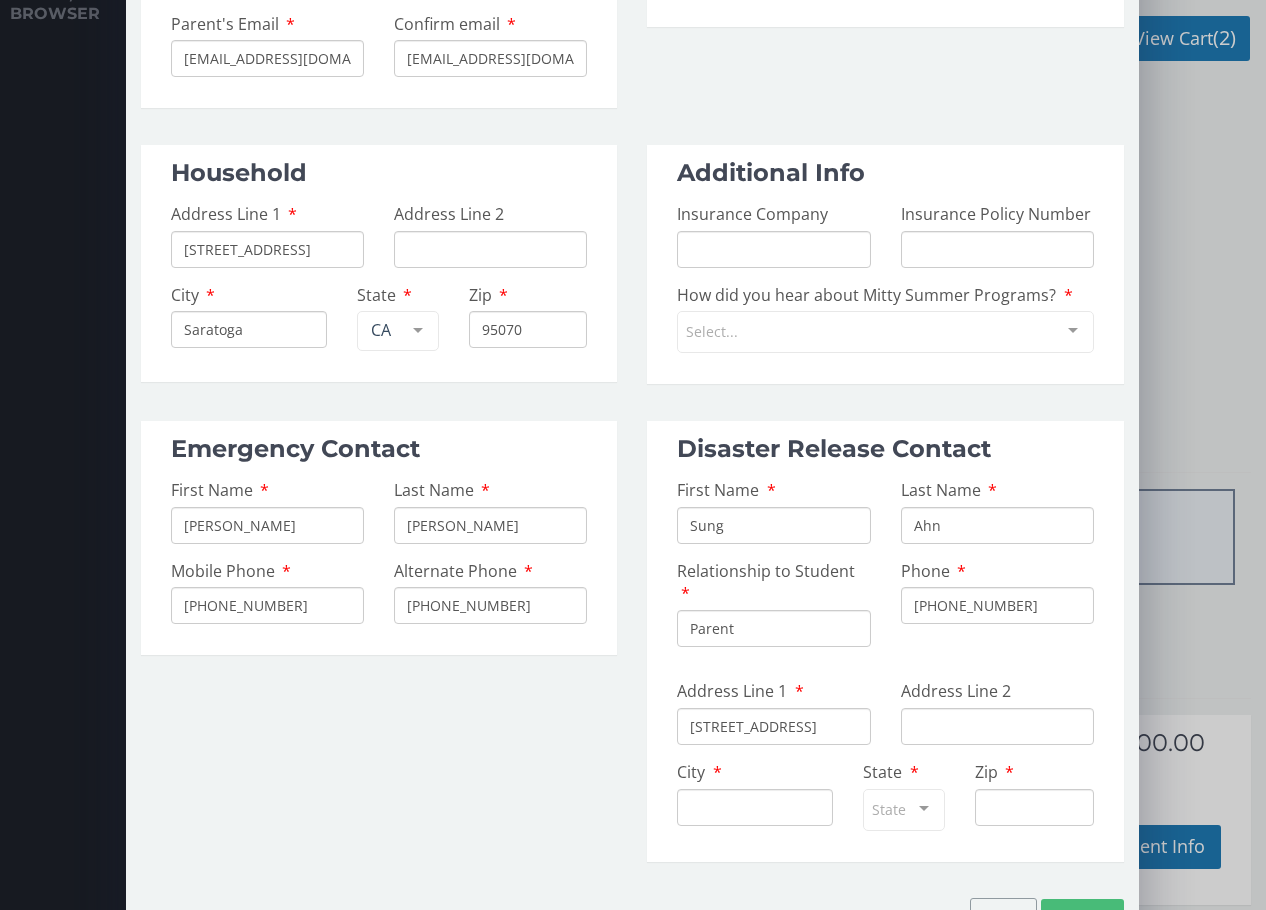 type on "[STREET_ADDRESS]" 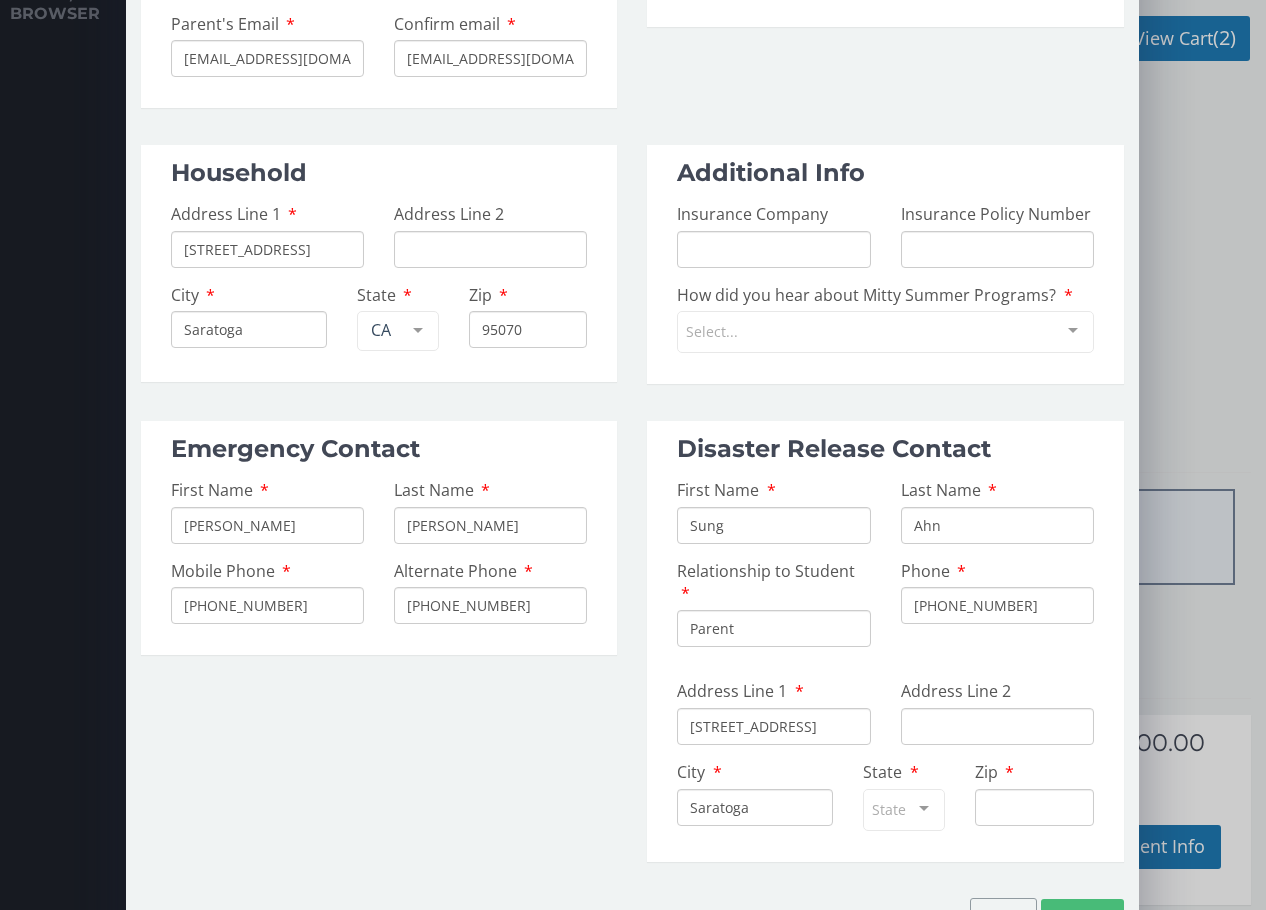 type on "Saratoga" 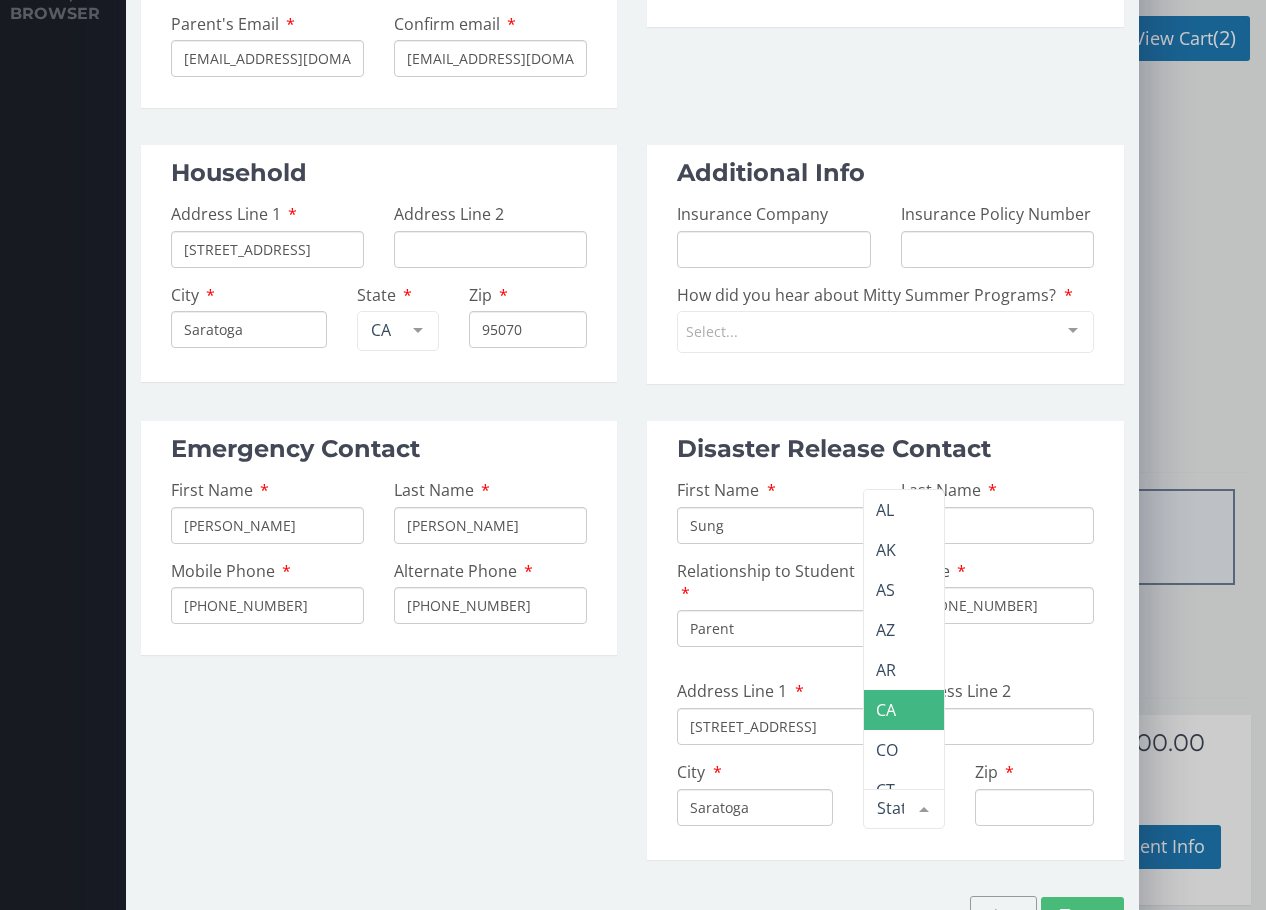 click on "CA" at bounding box center [955, 710] 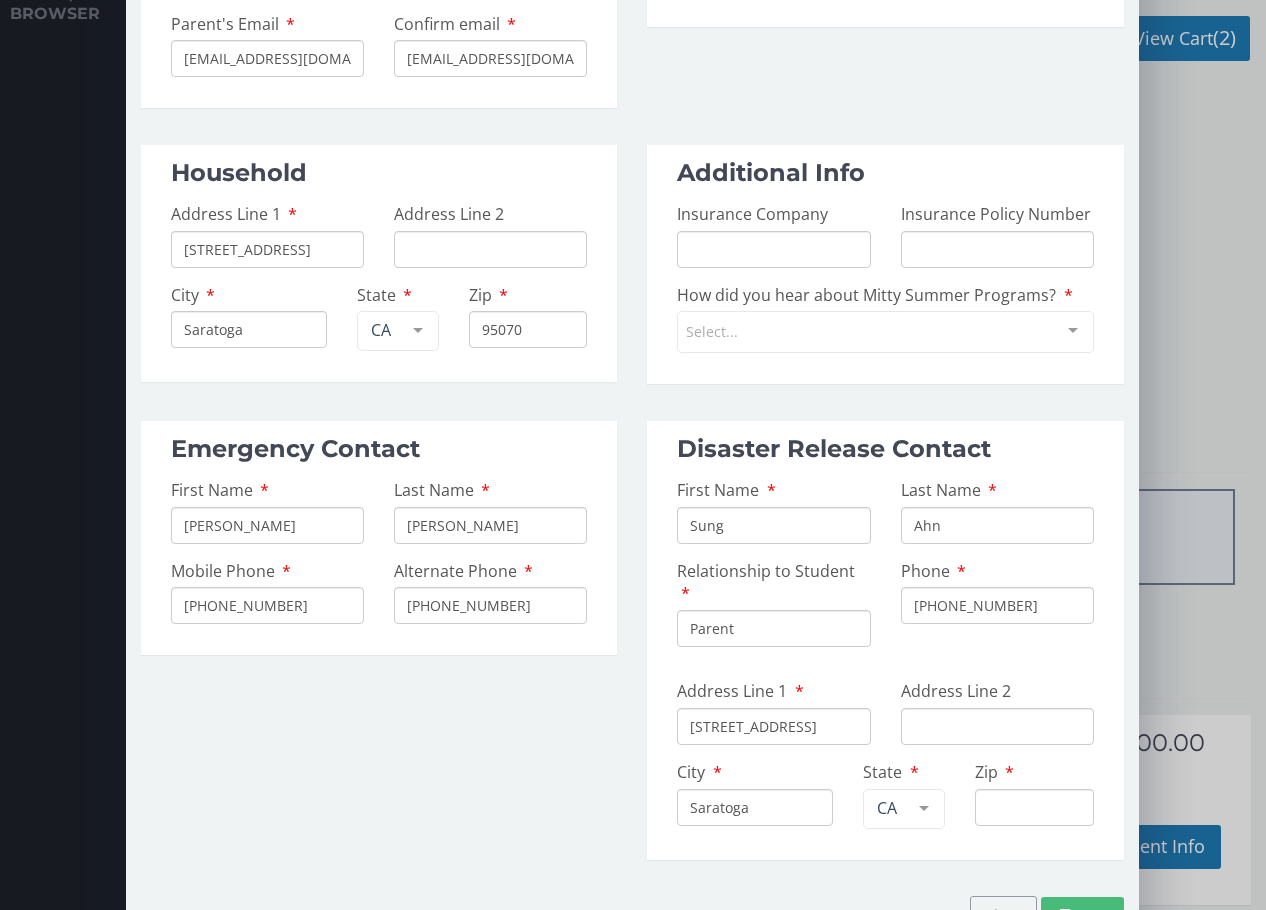 click on "Zip" at bounding box center (528, 329) 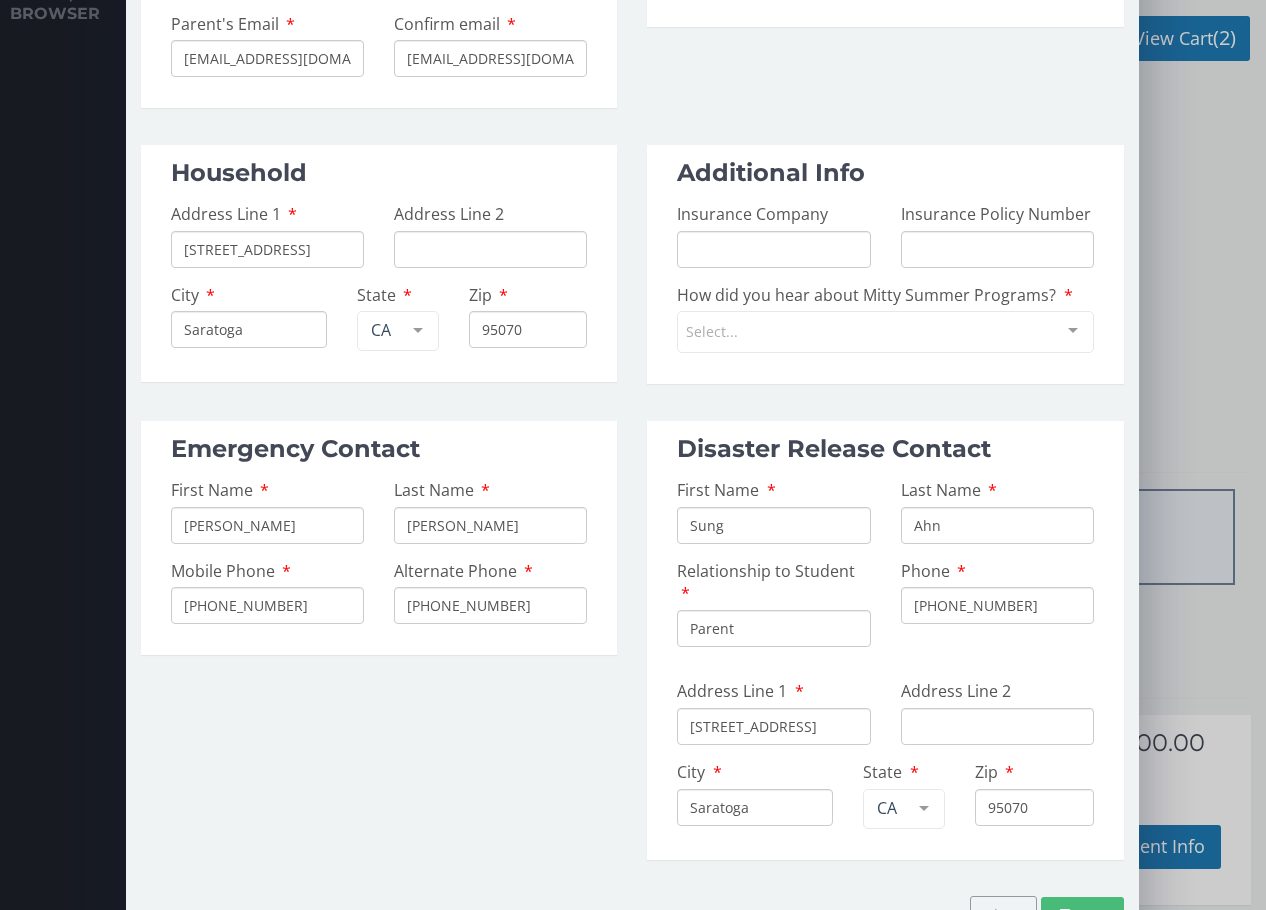 type on "95070" 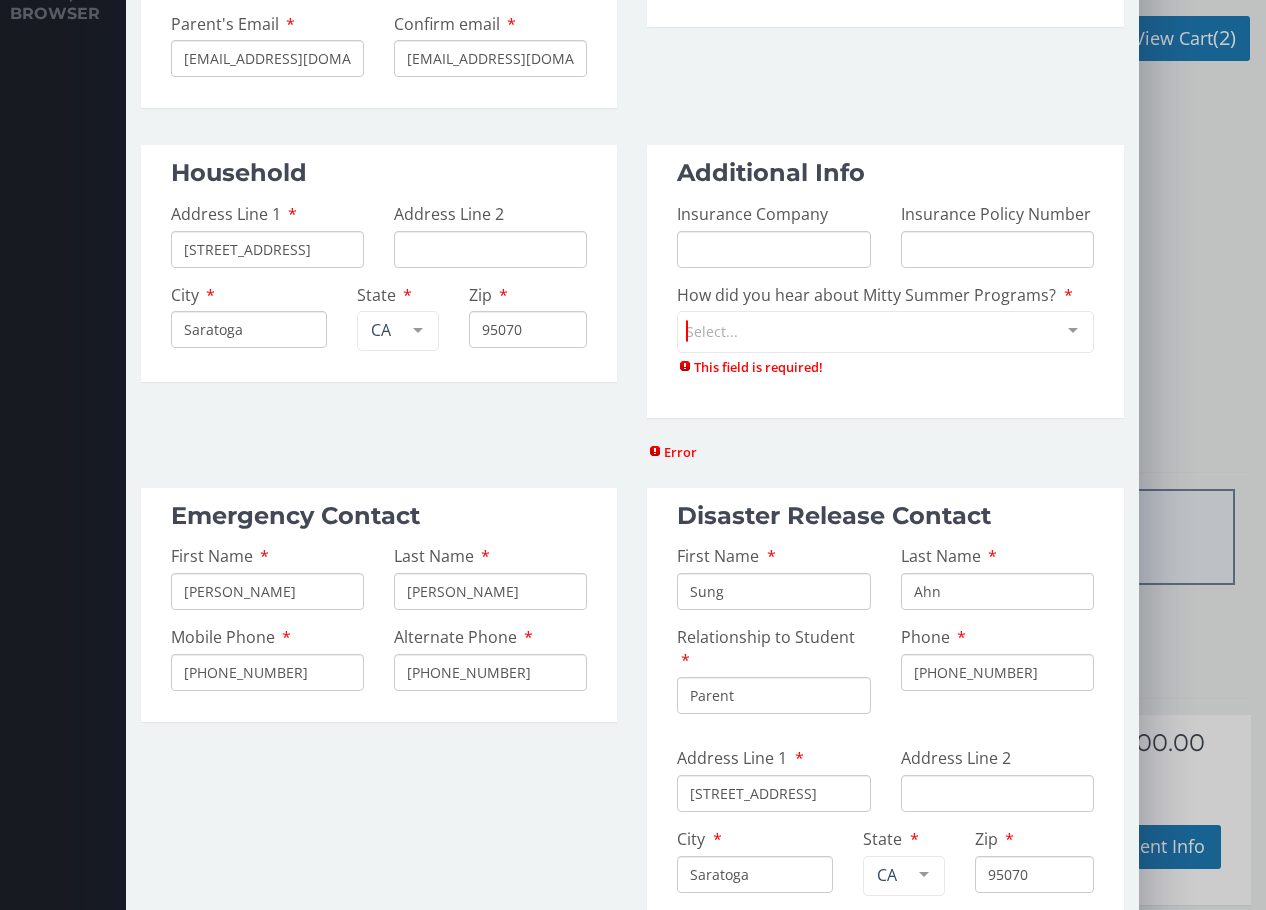 click on "Select..." at bounding box center (885, 332) 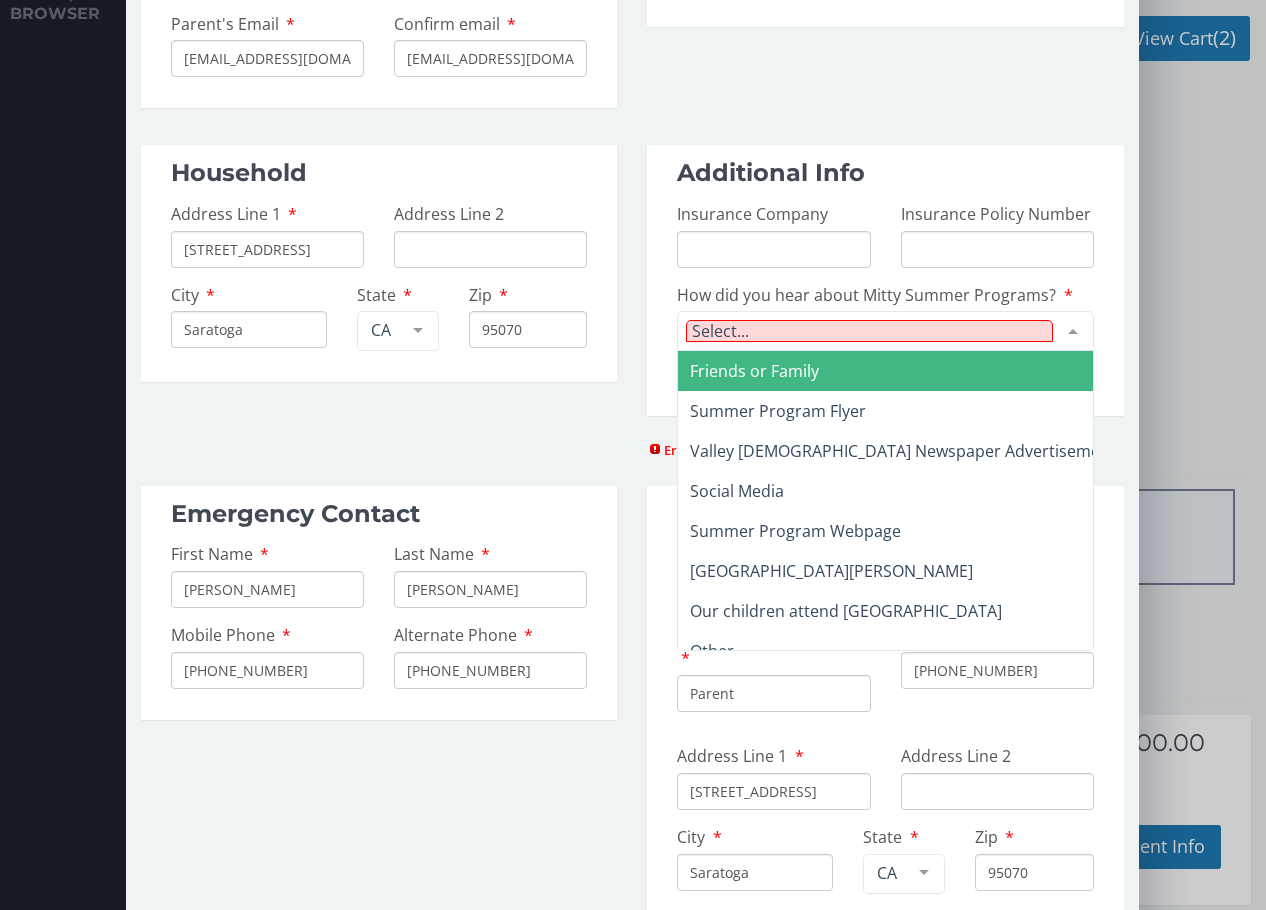 click on "Friends or Family" at bounding box center [903, 371] 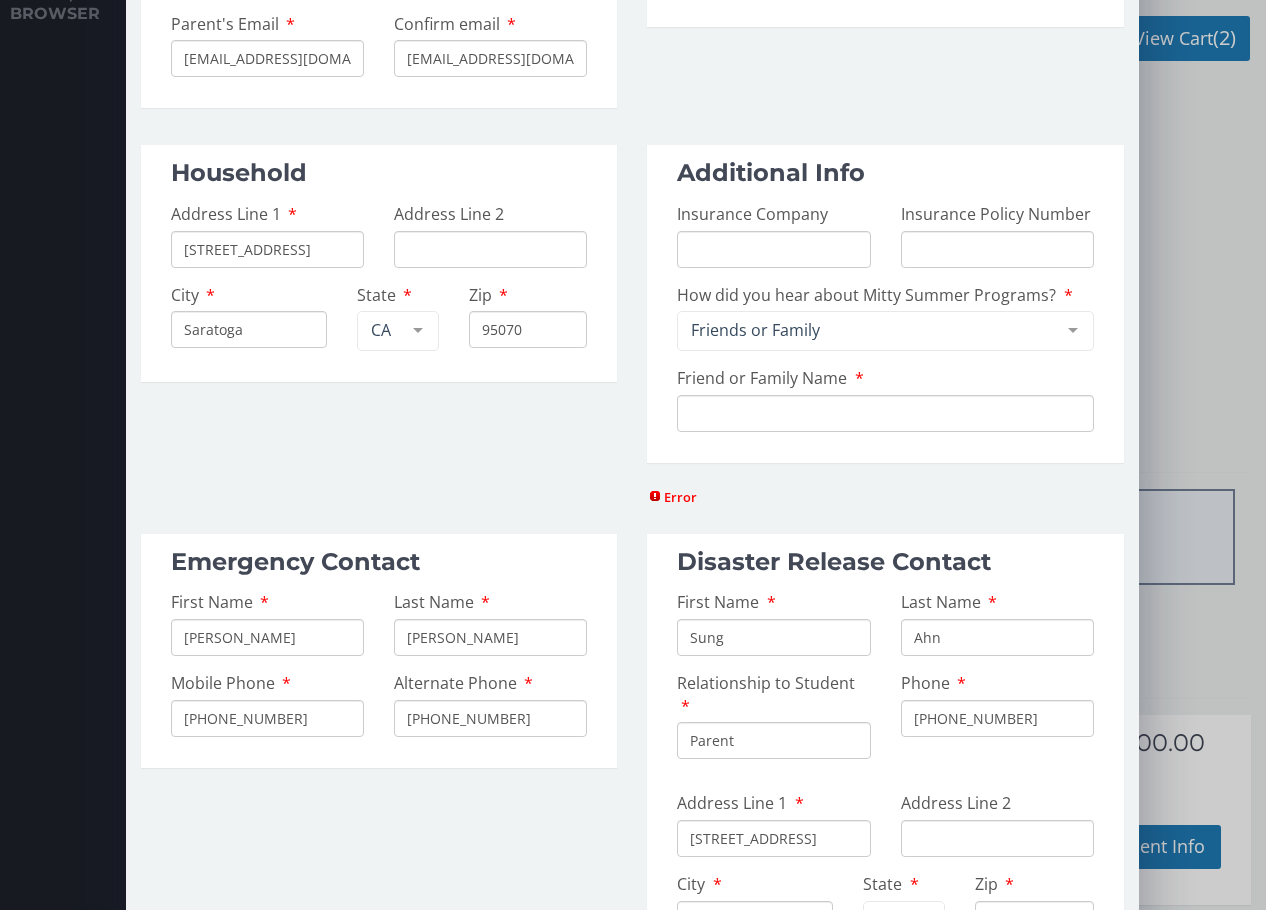 click on "Friend or Family Name" at bounding box center [885, 413] 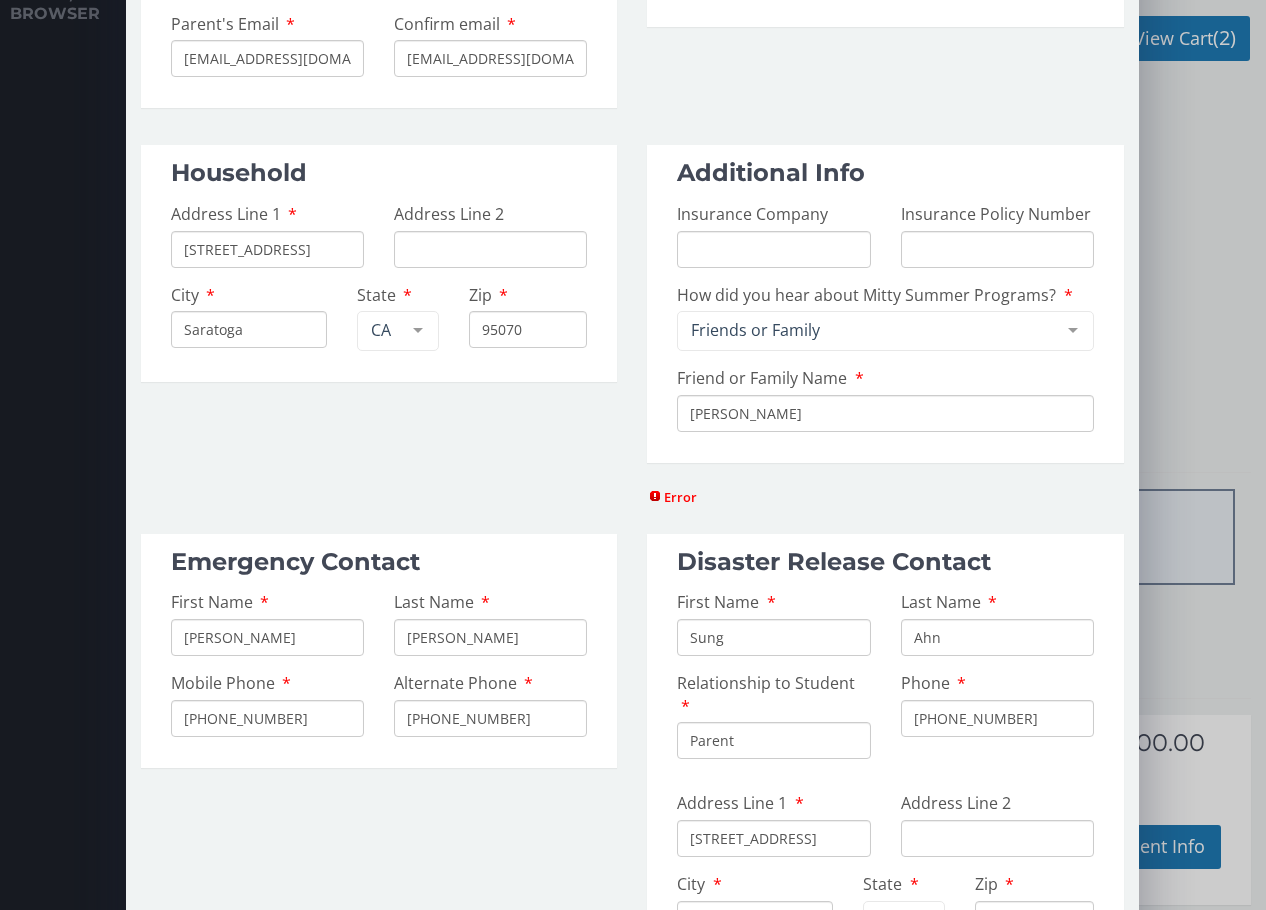 scroll, scrollTop: 453, scrollLeft: 0, axis: vertical 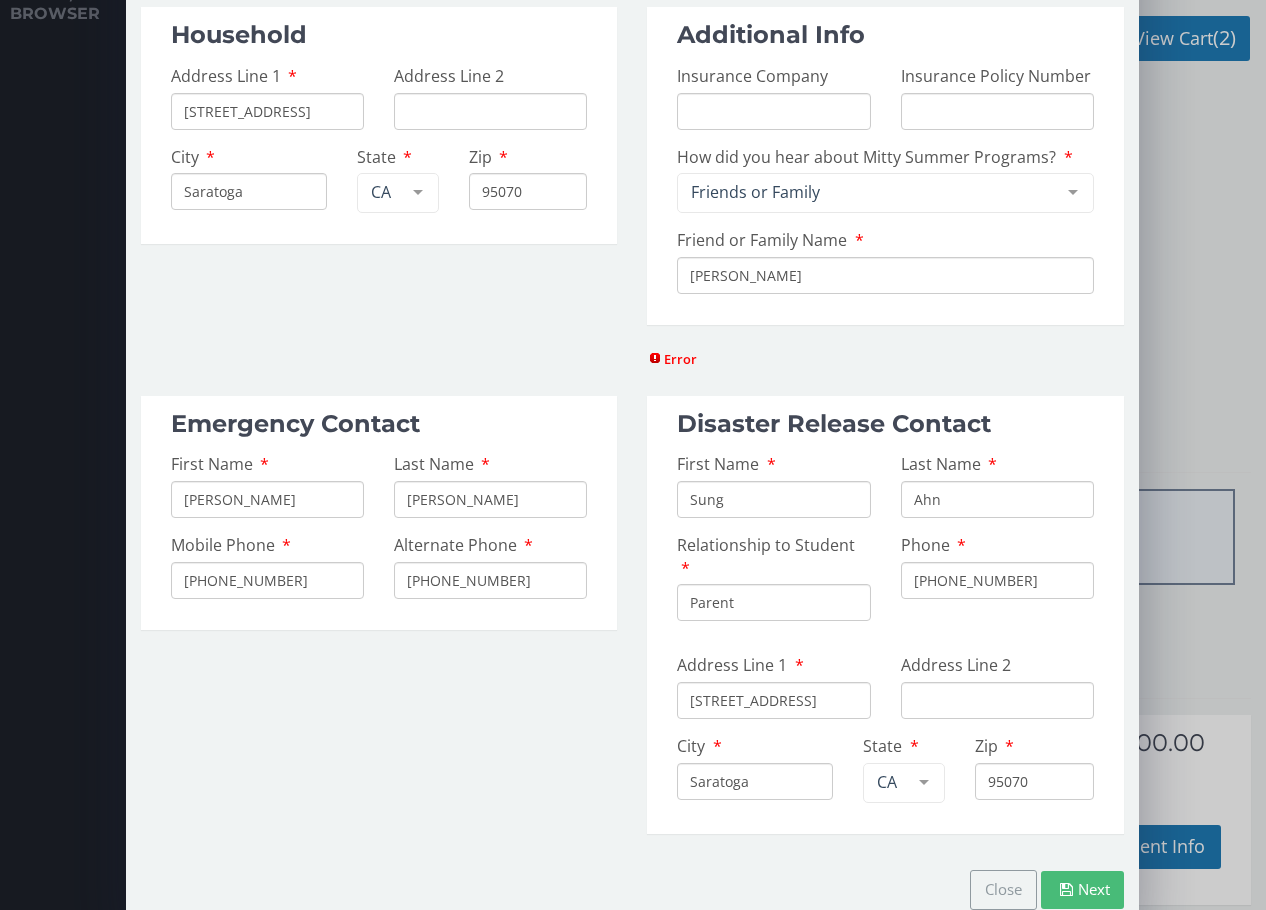 type on "[PERSON_NAME]" 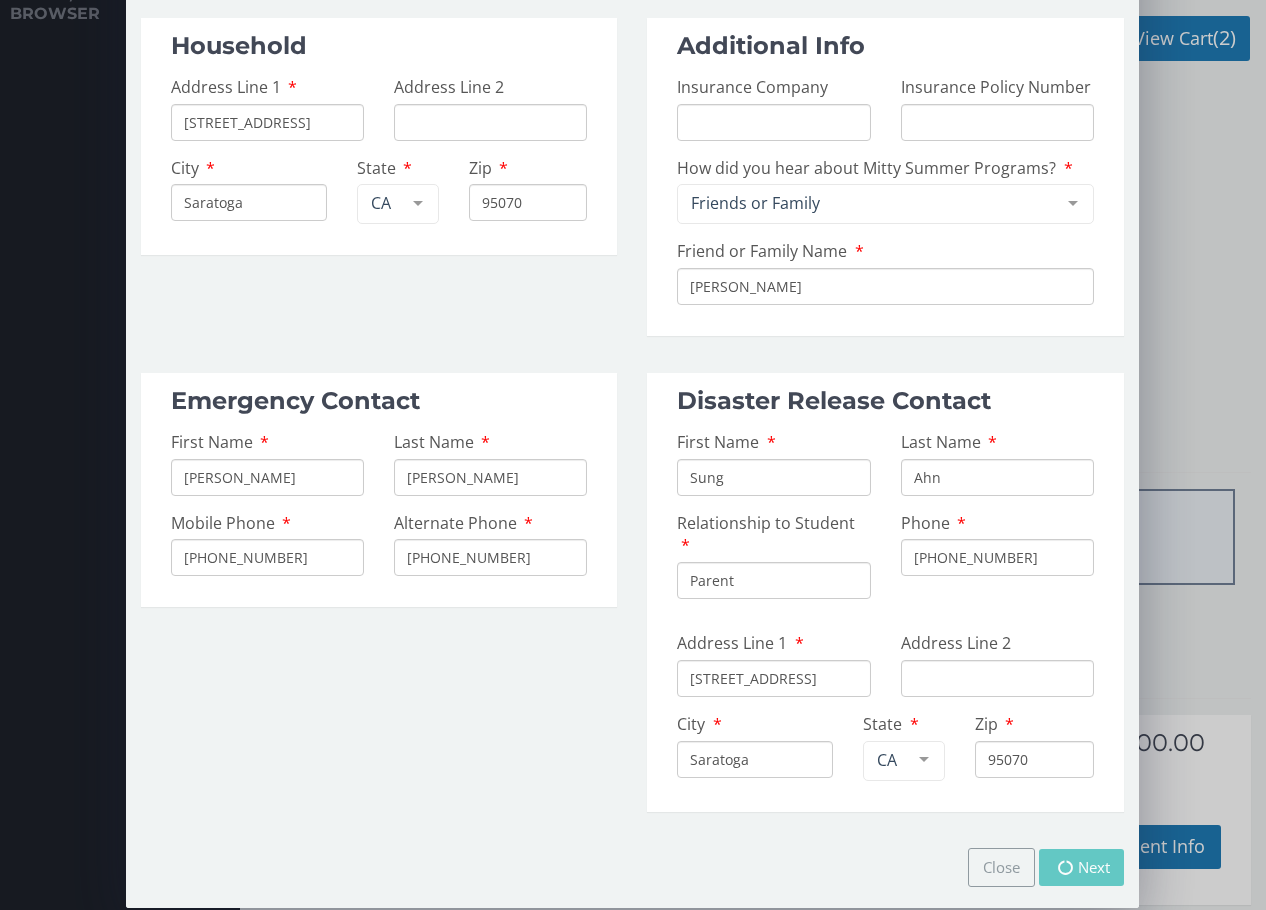 scroll, scrollTop: 419, scrollLeft: 0, axis: vertical 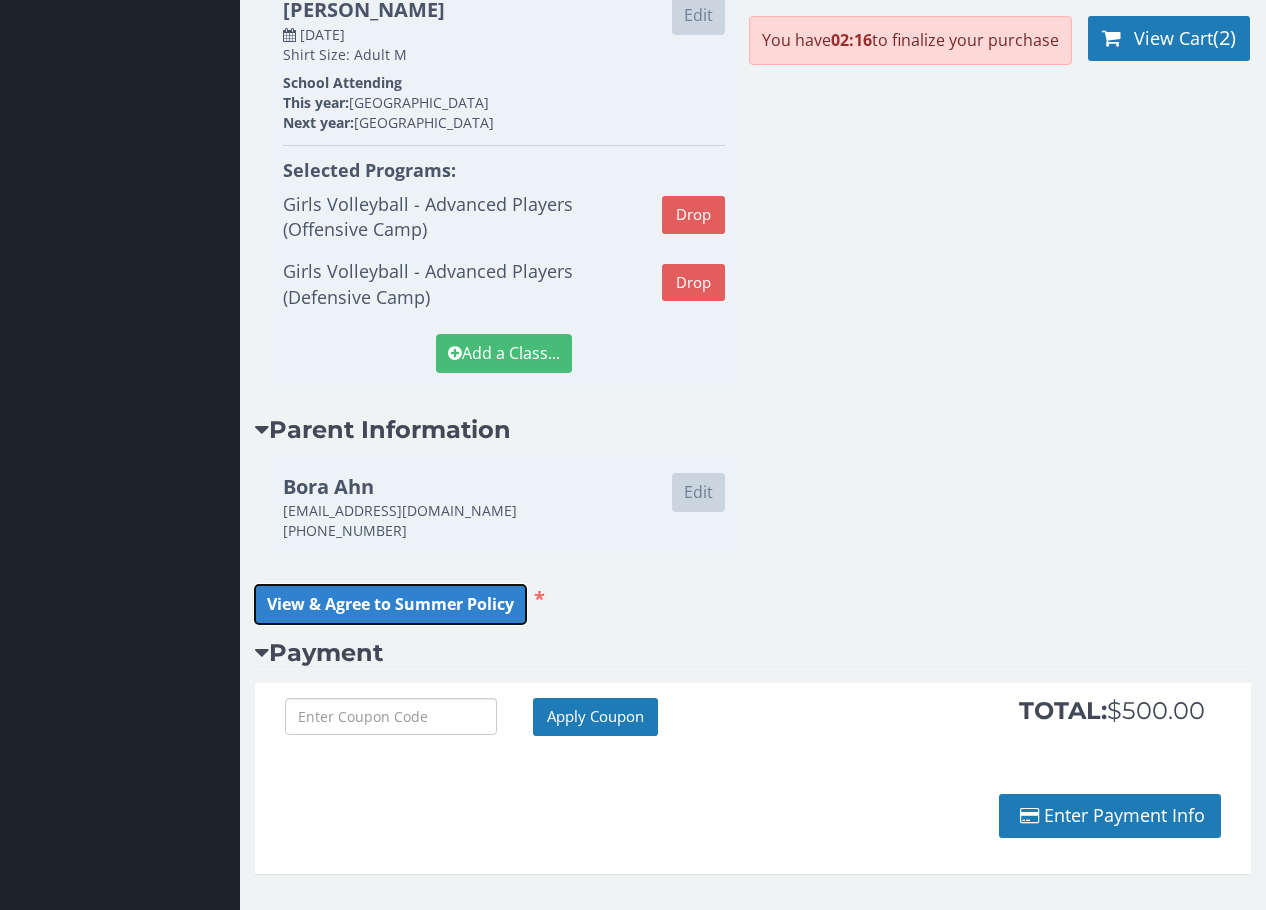 click on "View & Agree to Summer Policy" at bounding box center [390, 604] 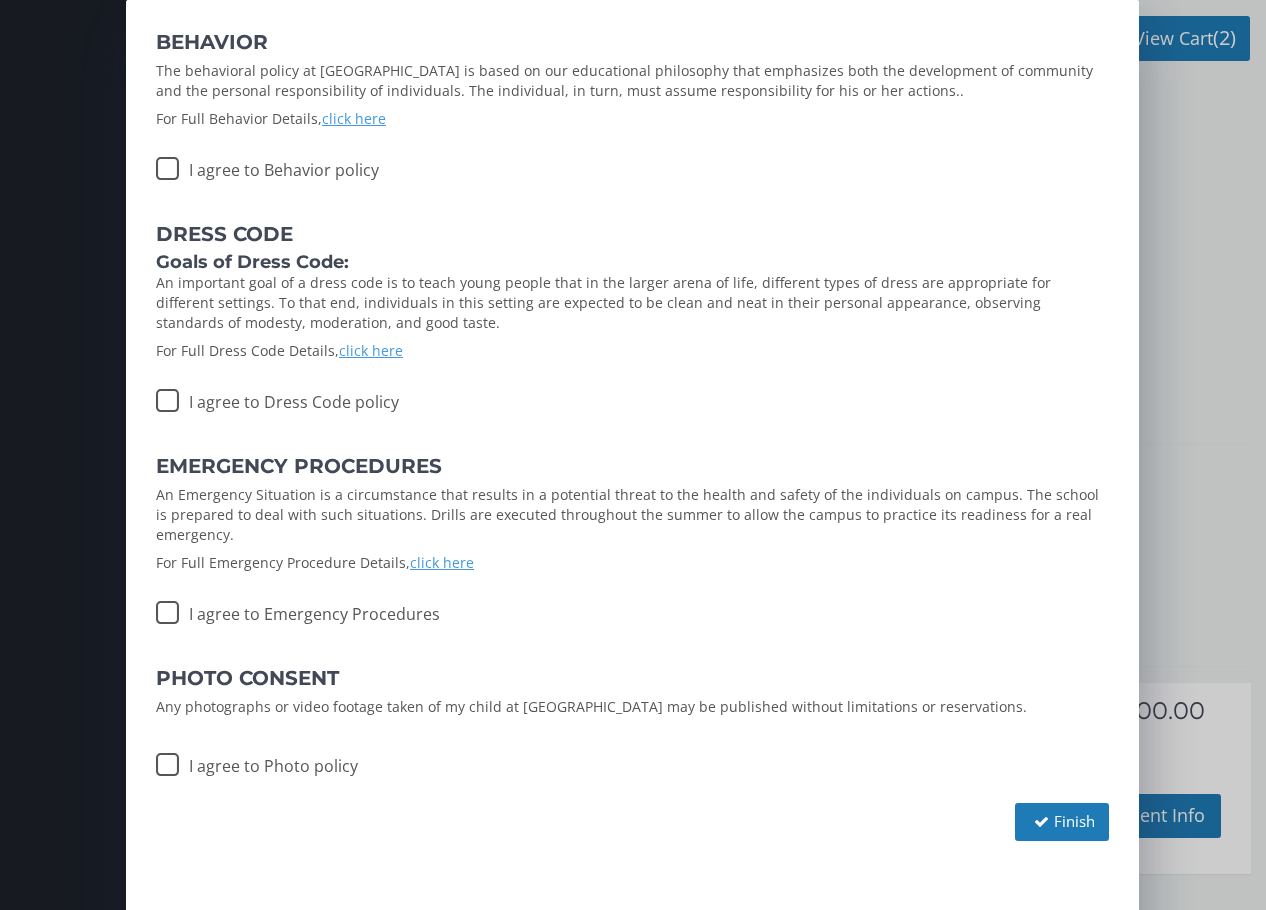 click on "I agree to Behavior policy" at bounding box center [267, 165] 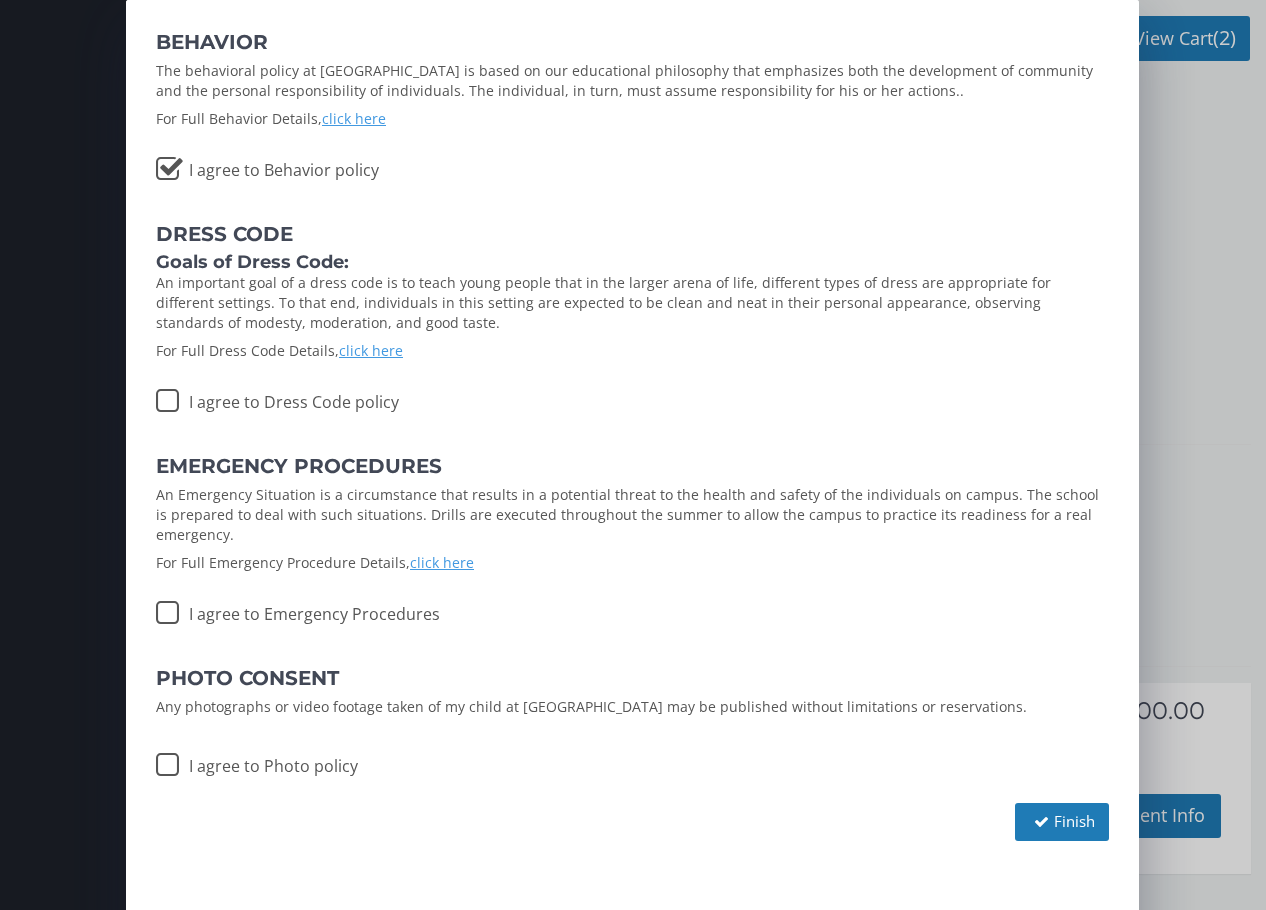click on "I agree to Dress Code policy" at bounding box center (277, 397) 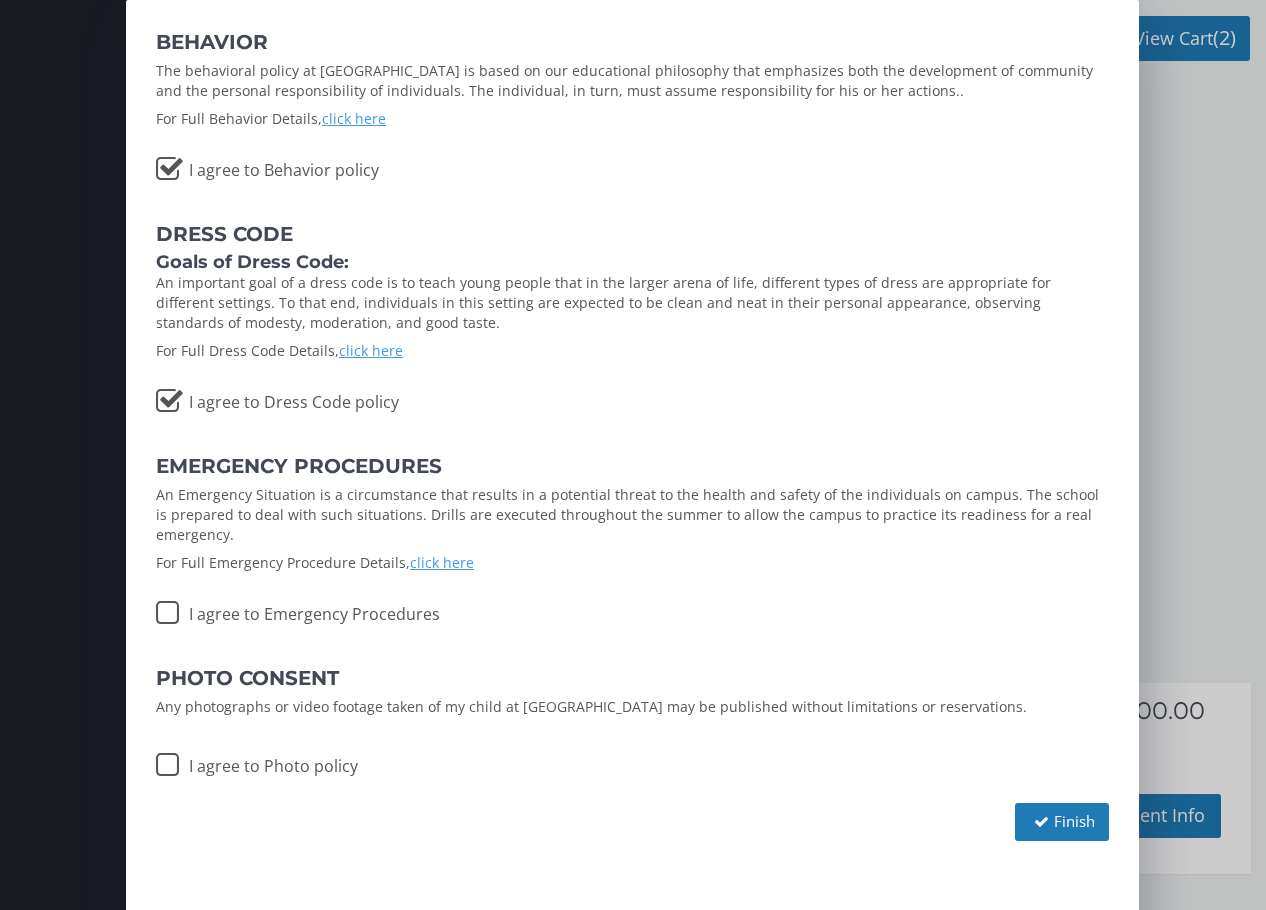 click on "I agree to Emergency Procedures" at bounding box center [298, 609] 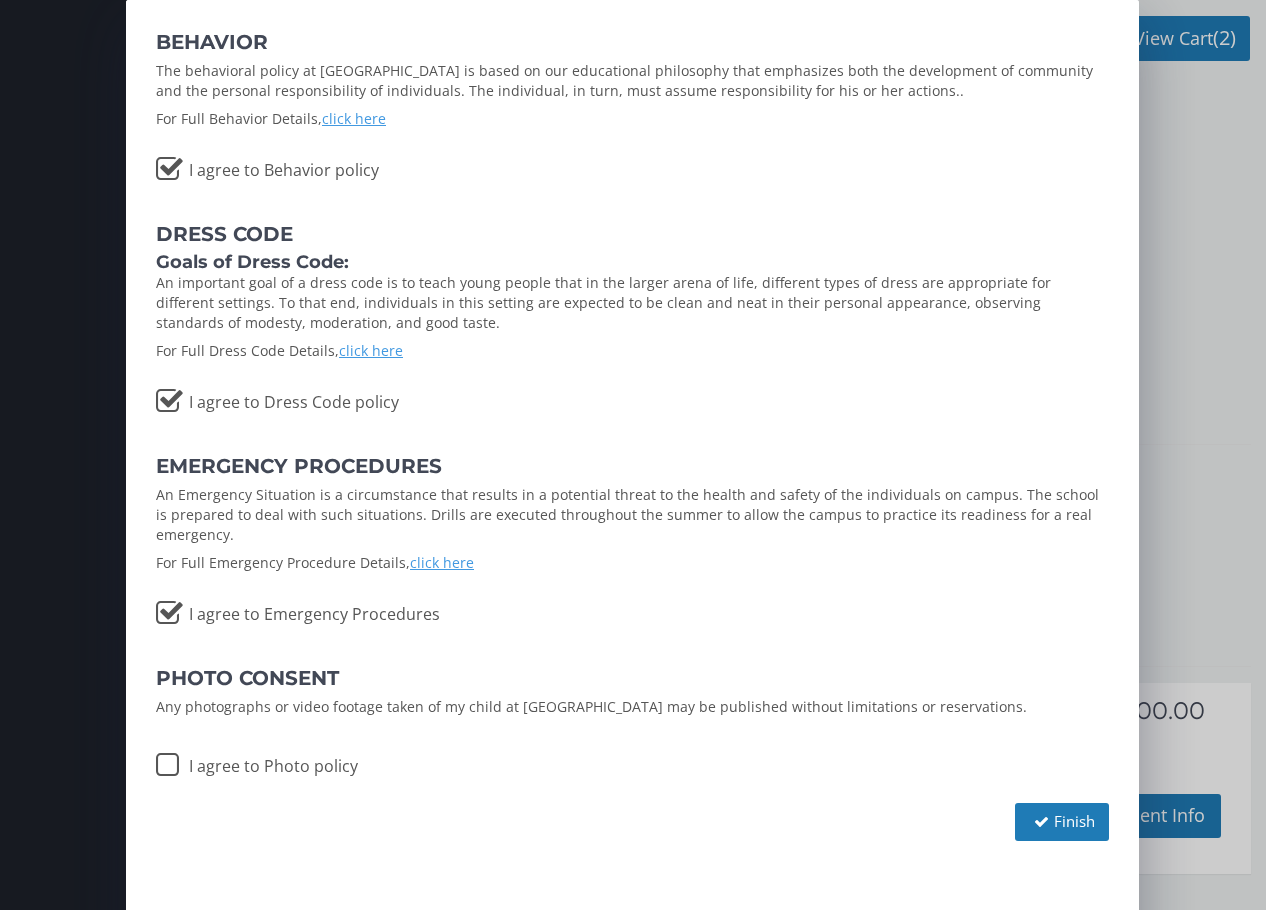 click on "I agree to Photo policy" at bounding box center [257, 761] 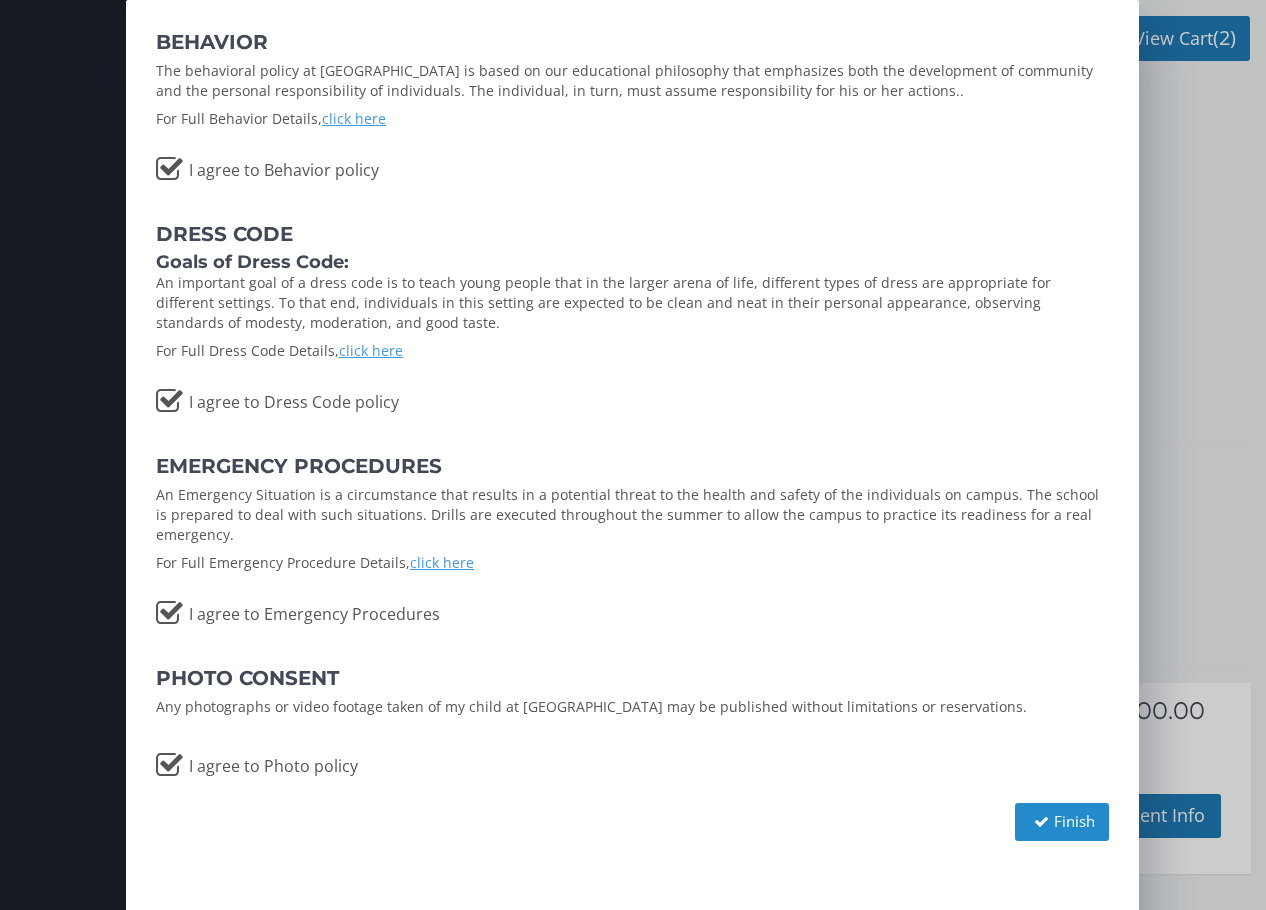 click on "Finish" at bounding box center [1062, 821] 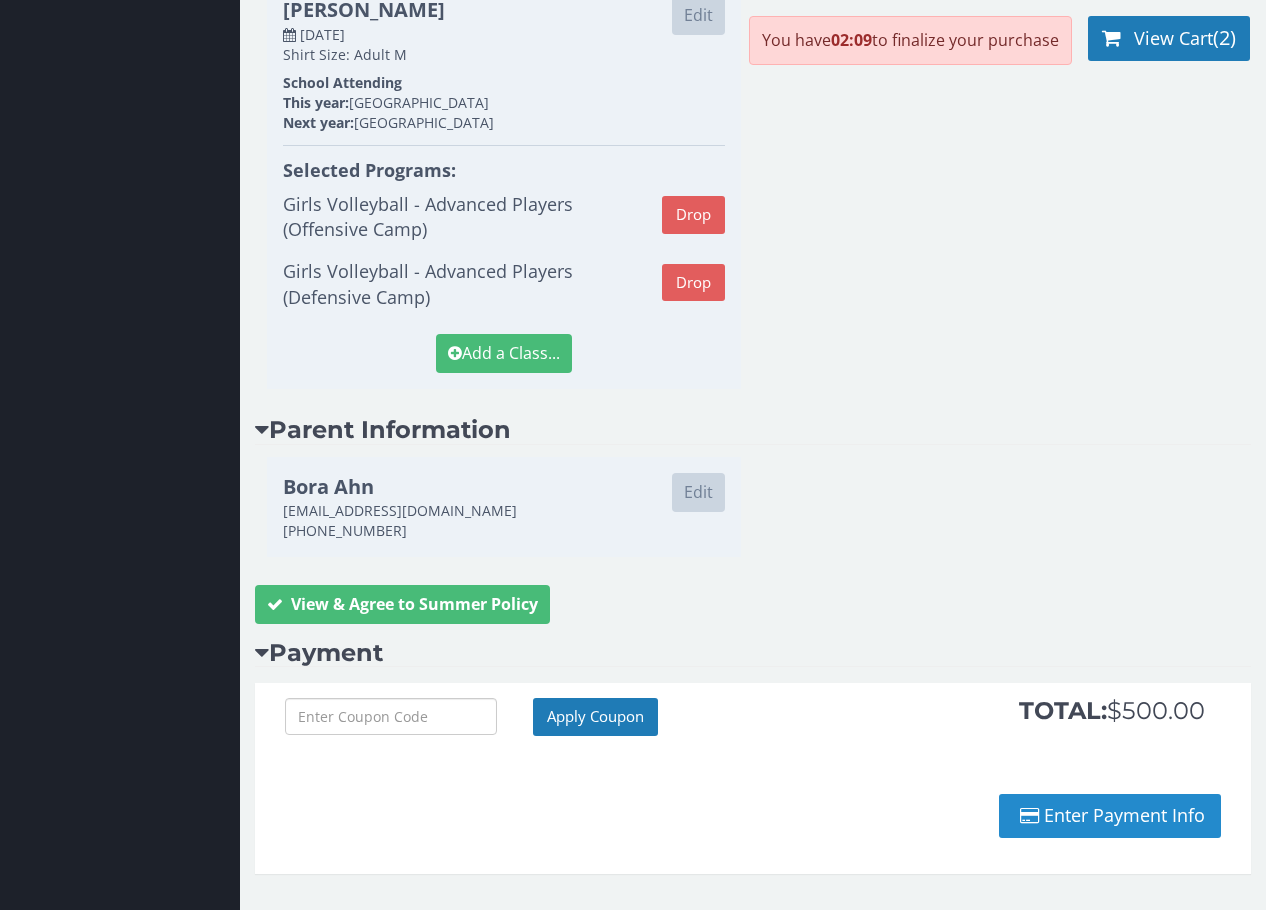 click on "Enter Payment Info" at bounding box center (1110, 816) 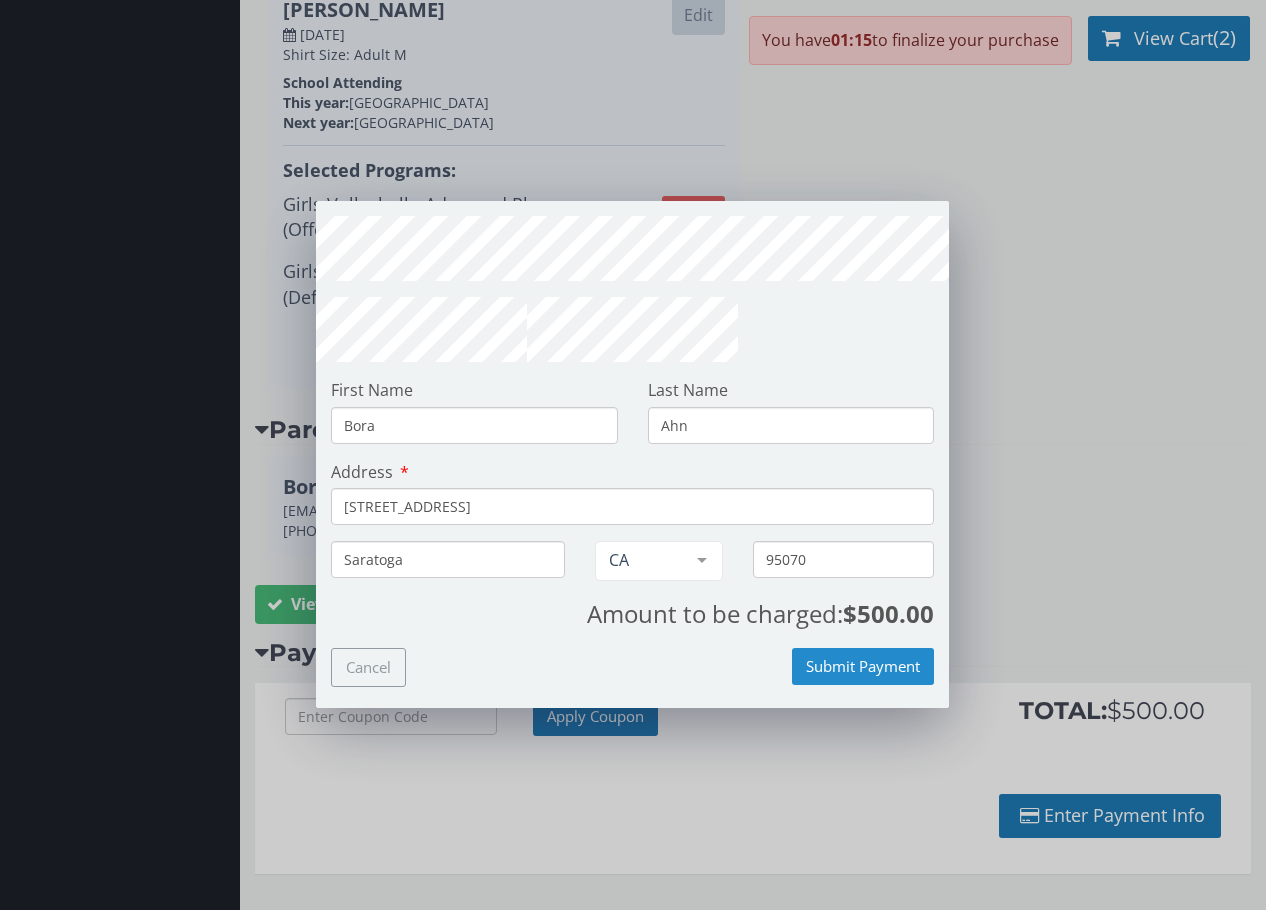 click on "Submit Payment" at bounding box center (863, 666) 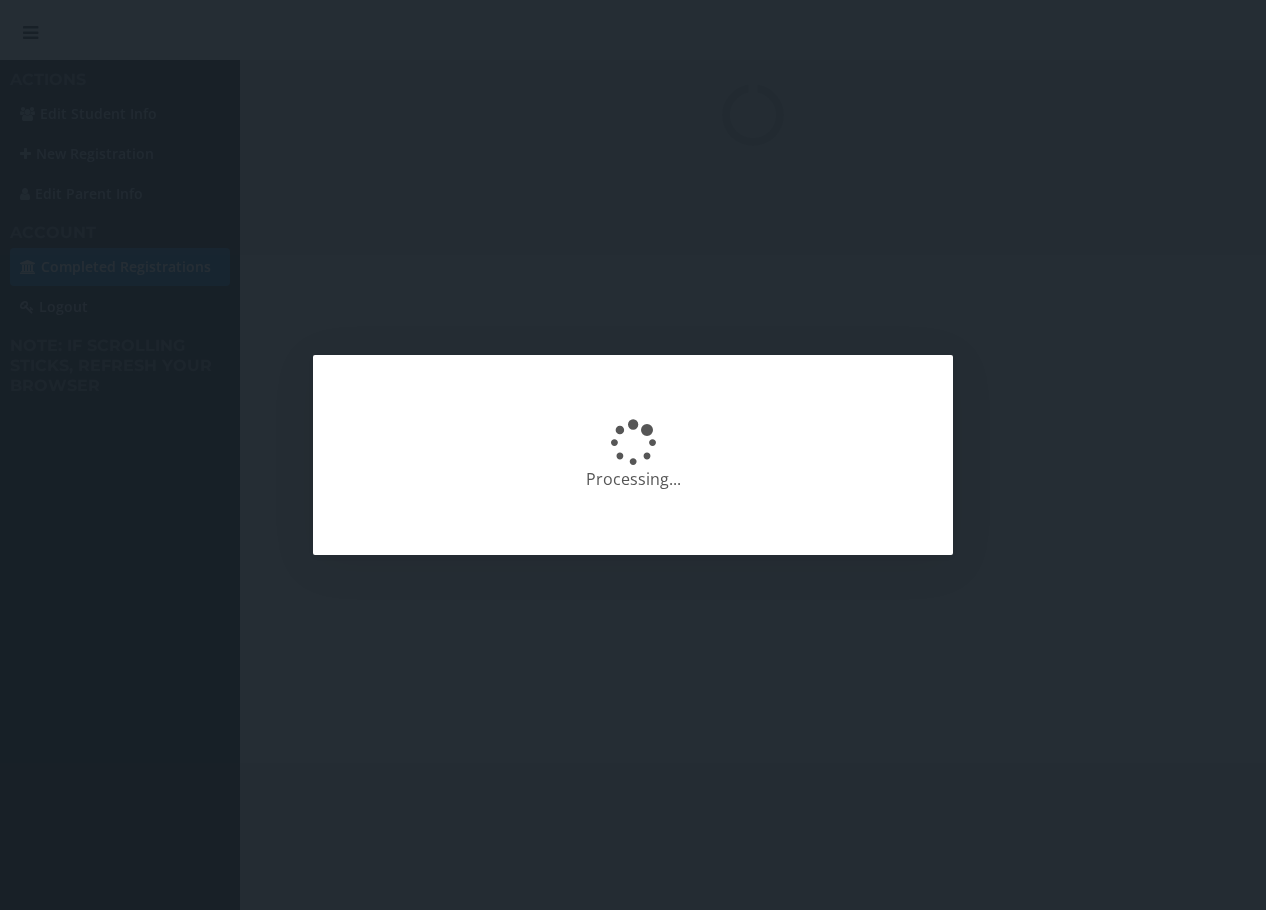 scroll, scrollTop: 0, scrollLeft: 0, axis: both 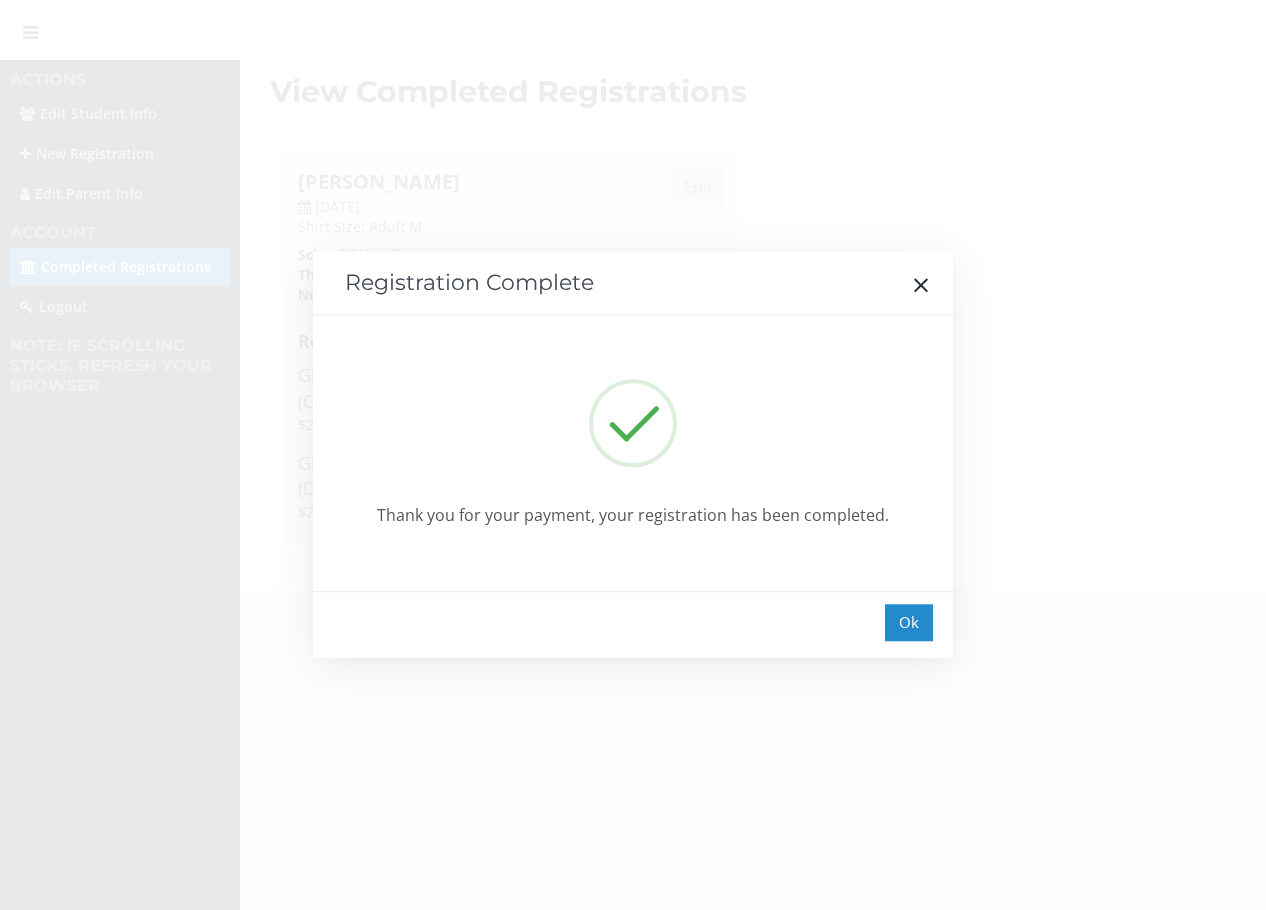 click on "Ok" at bounding box center (909, 622) 